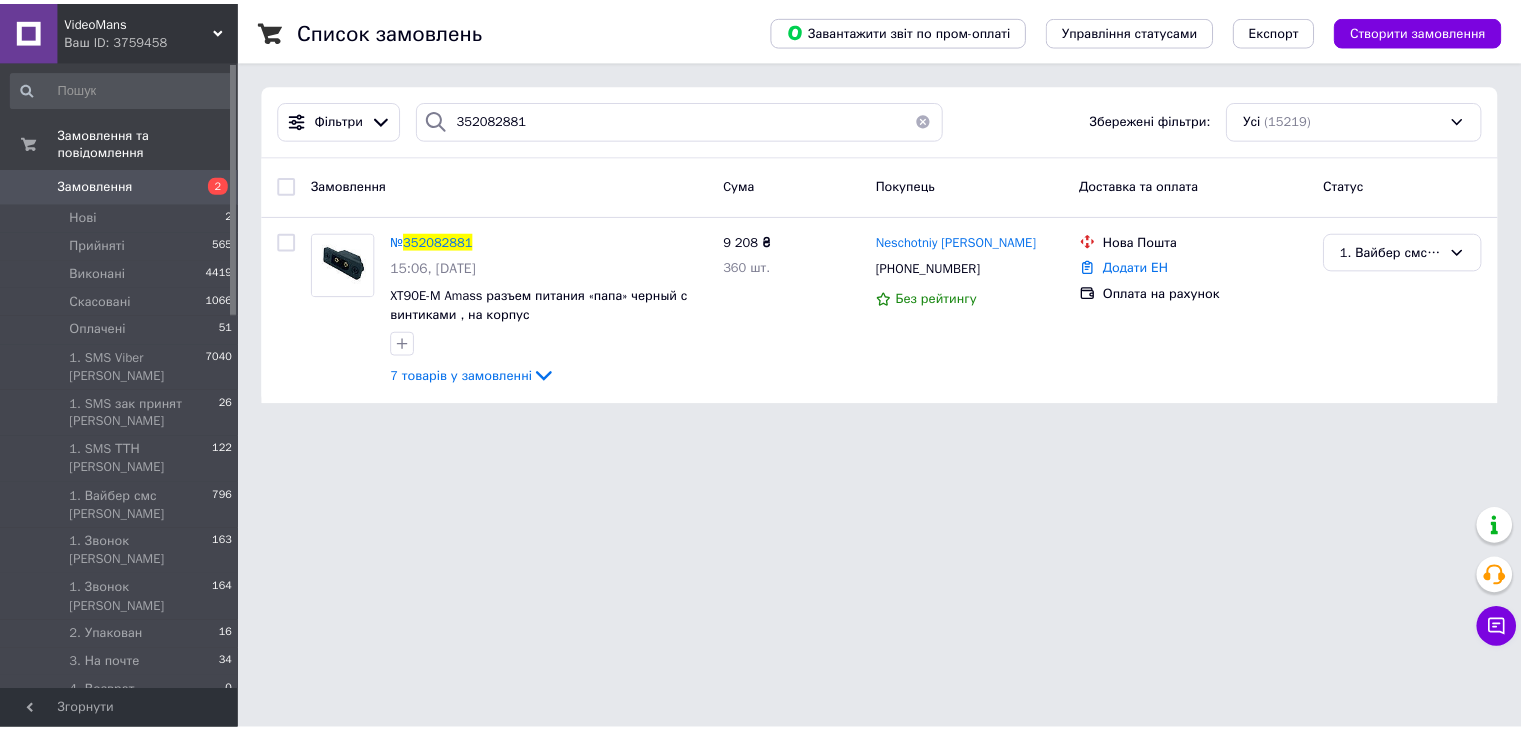 scroll, scrollTop: 0, scrollLeft: 0, axis: both 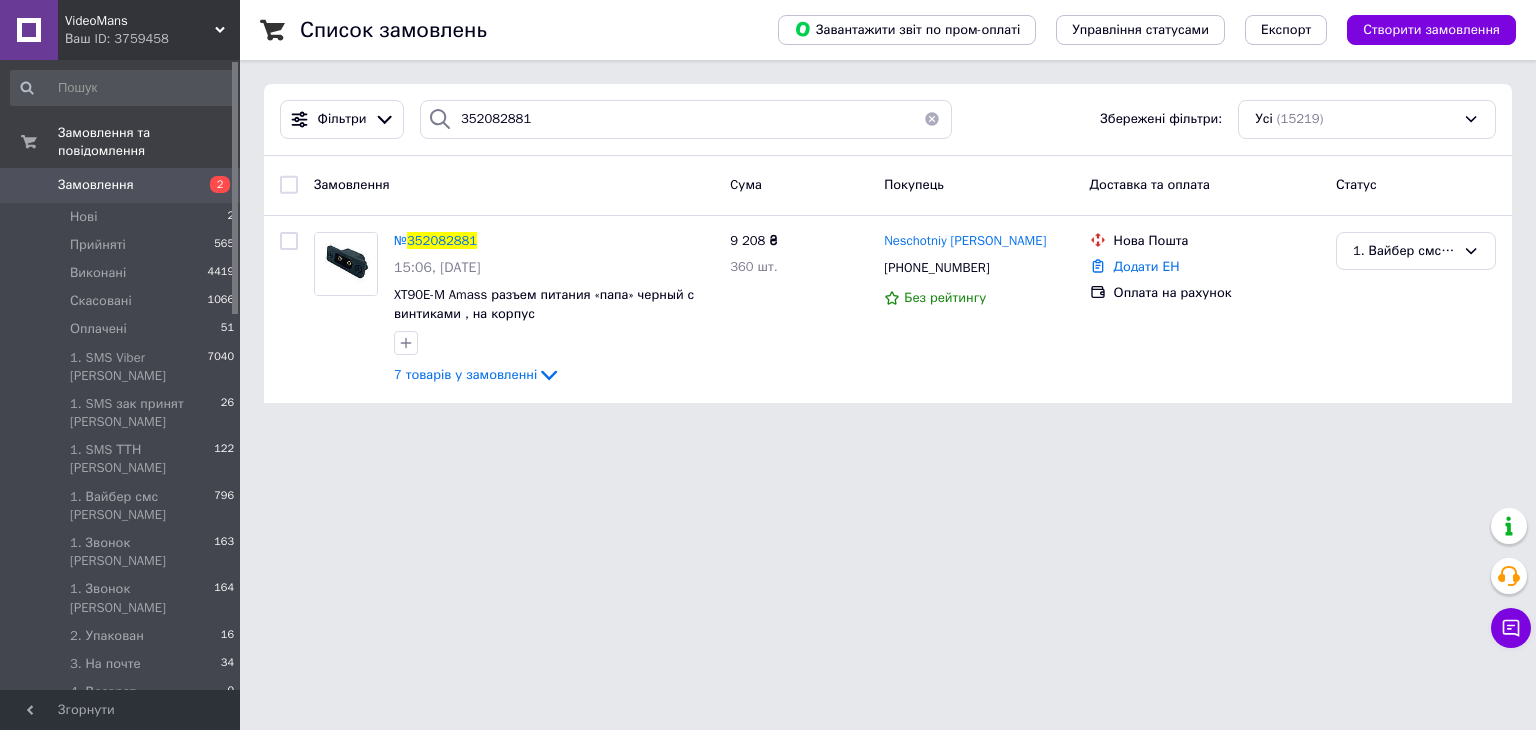 click at bounding box center (932, 119) 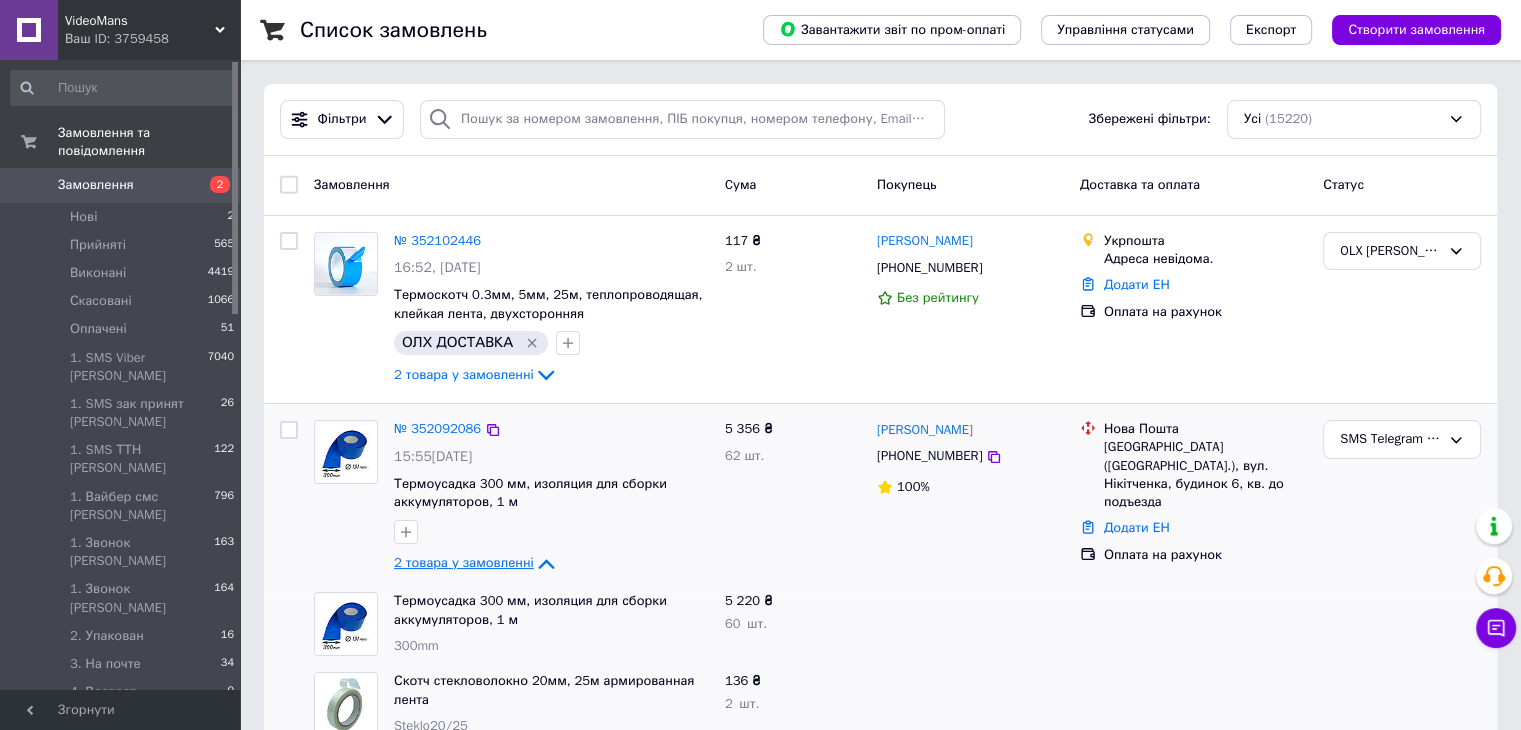 click on "2 товара у замовленні" at bounding box center [476, 562] 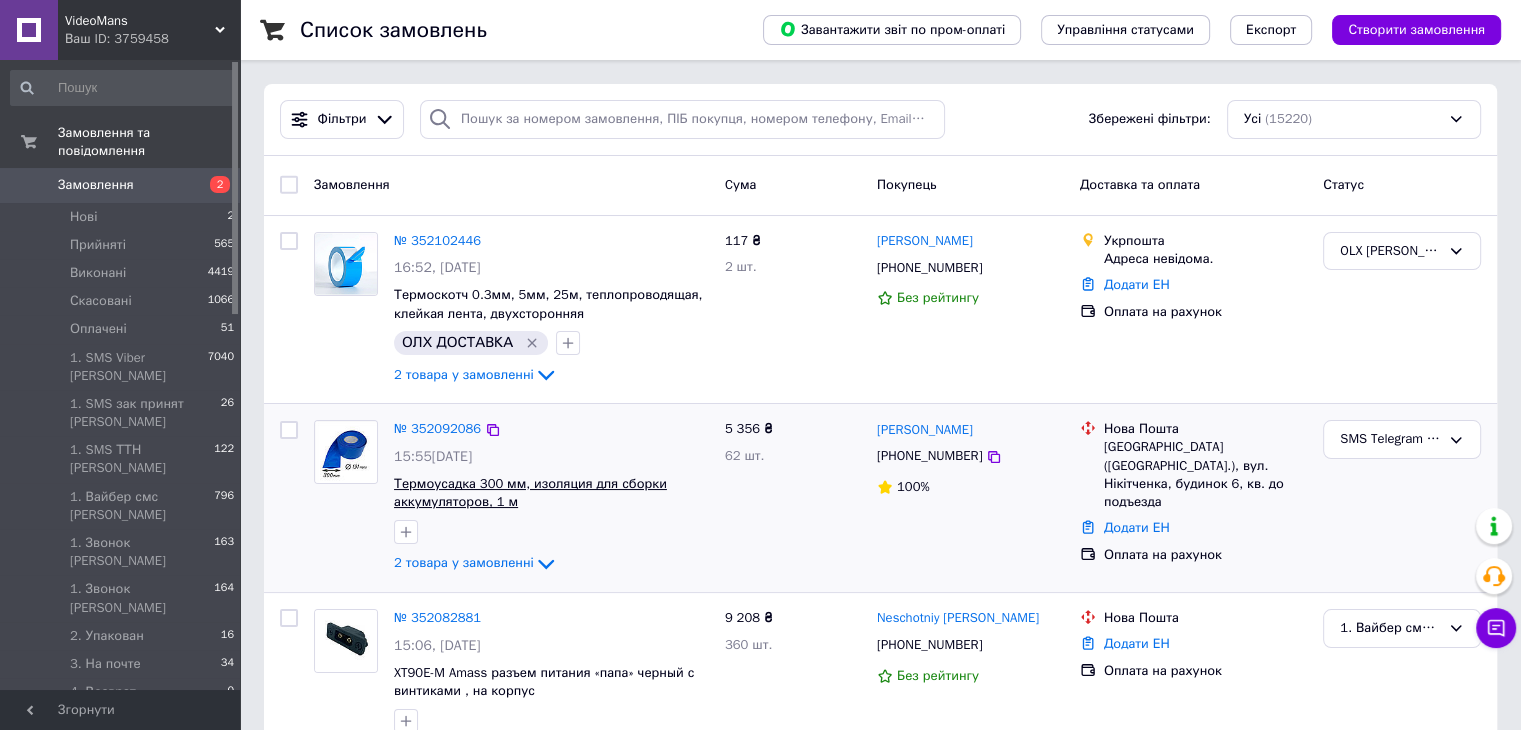 scroll, scrollTop: 100, scrollLeft: 0, axis: vertical 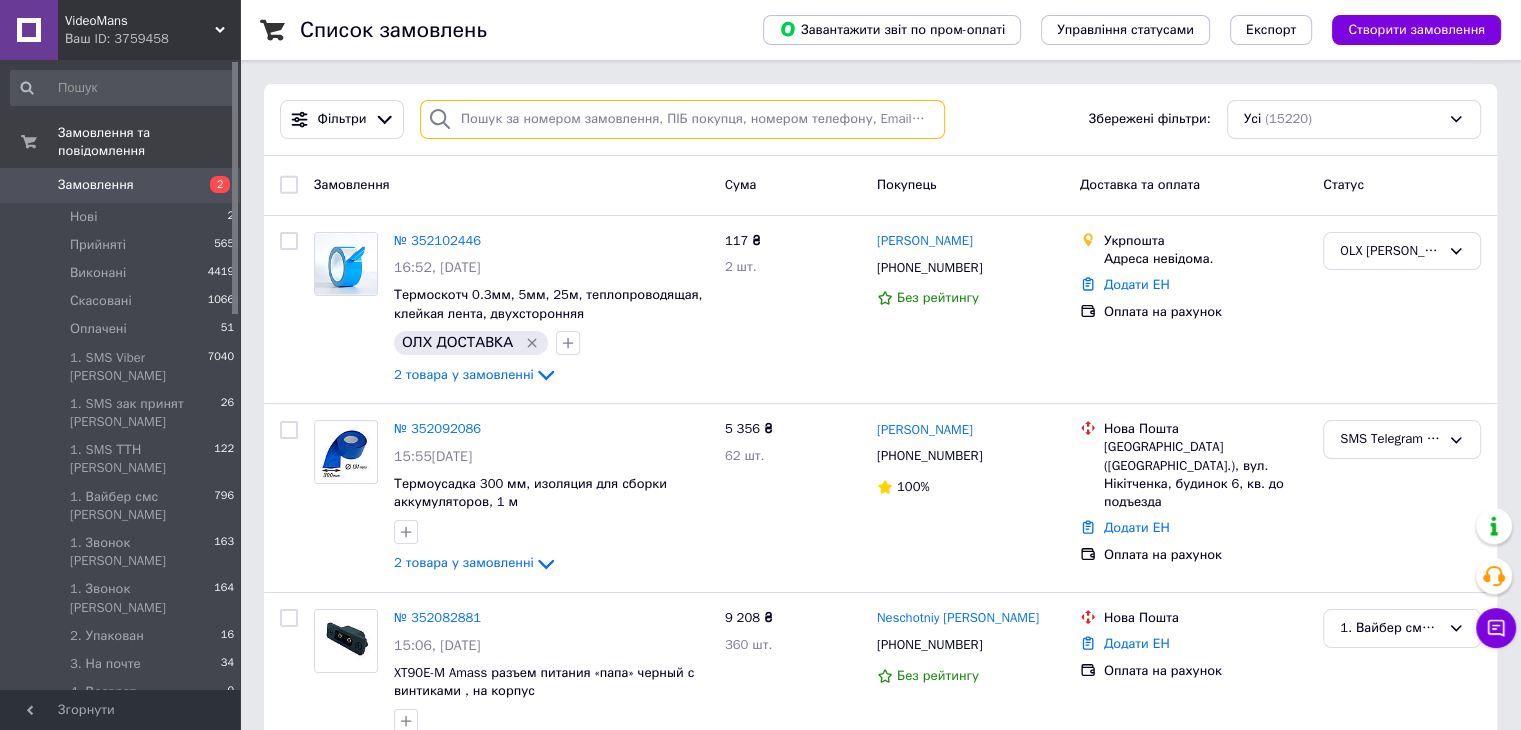 click at bounding box center [682, 119] 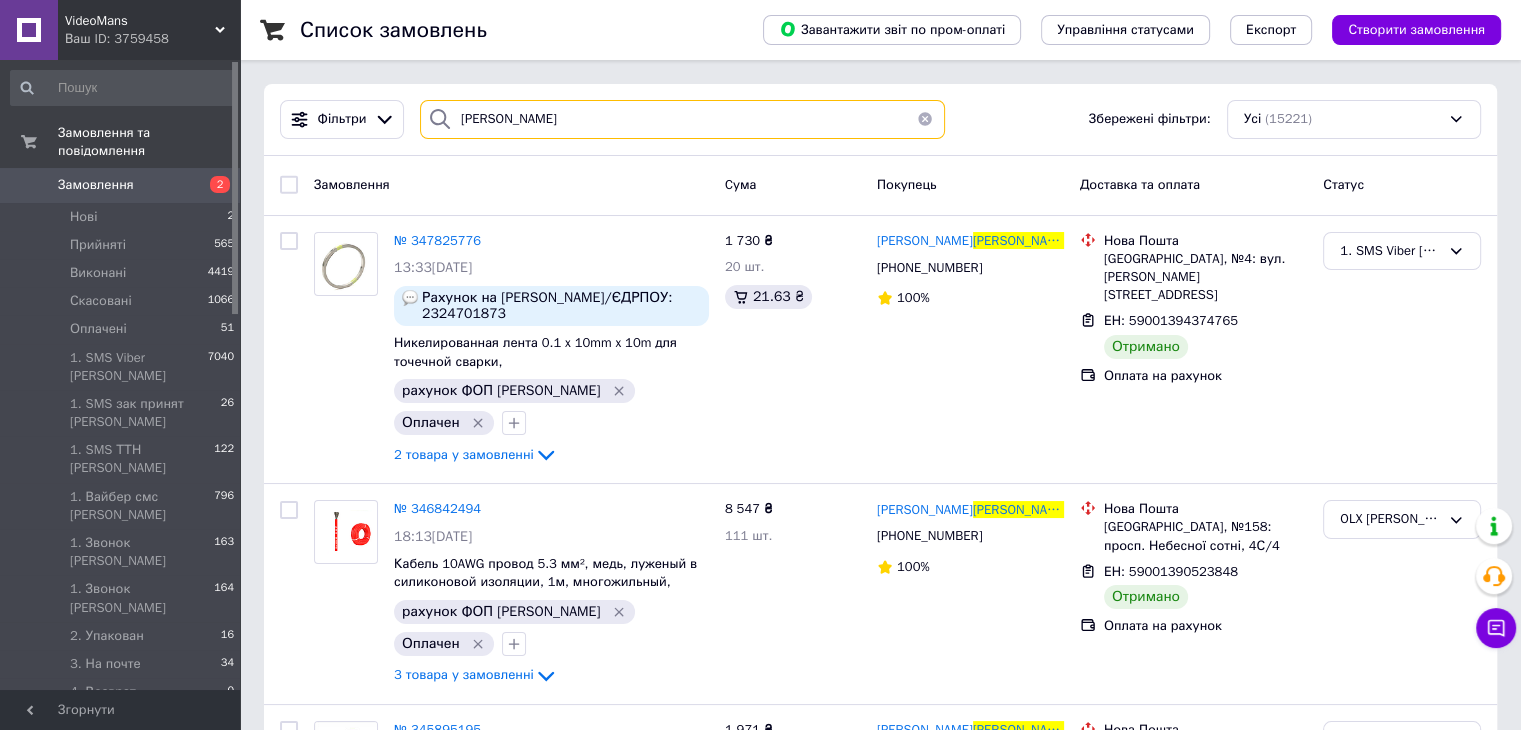 click on "[PERSON_NAME]" at bounding box center (682, 119) 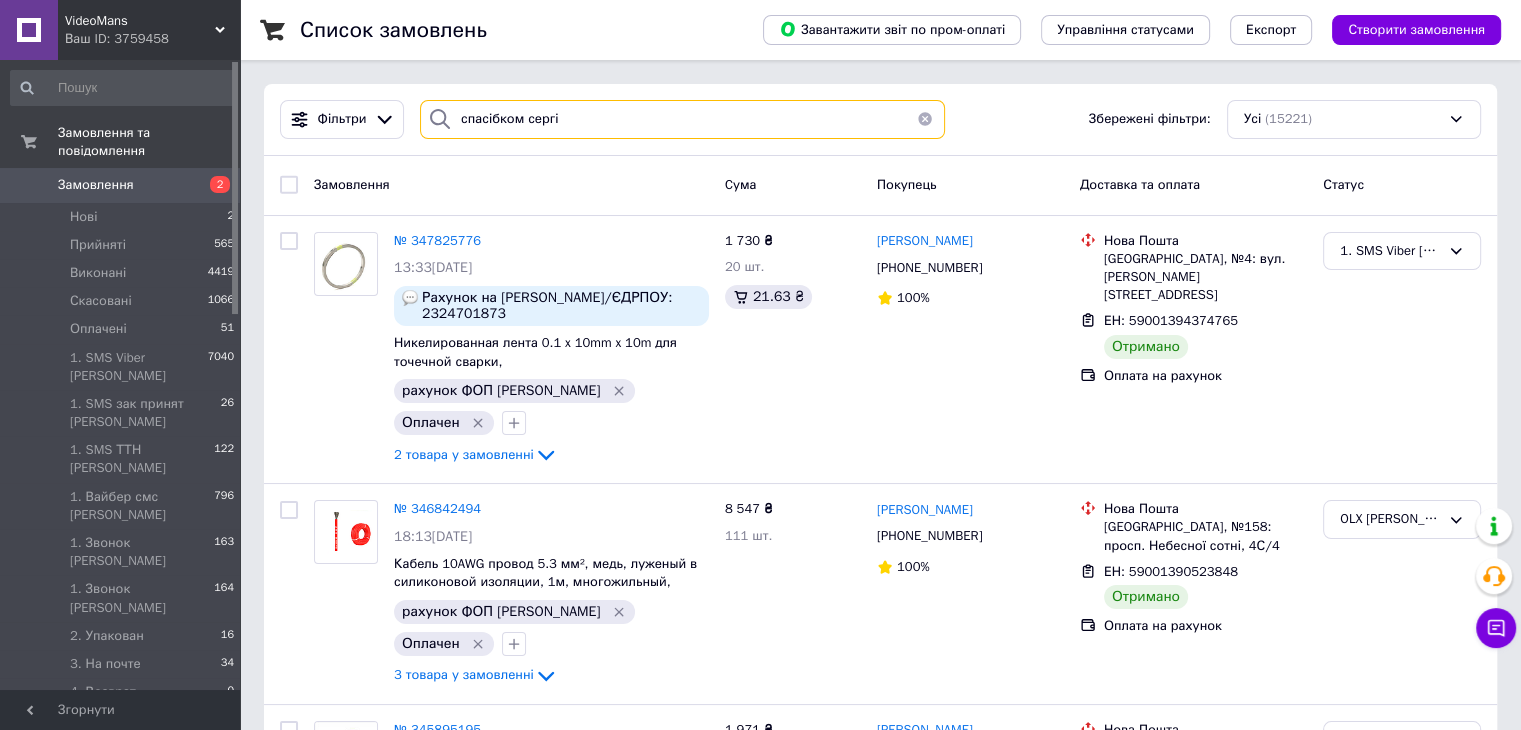 click on "спасібком сергі" at bounding box center (682, 119) 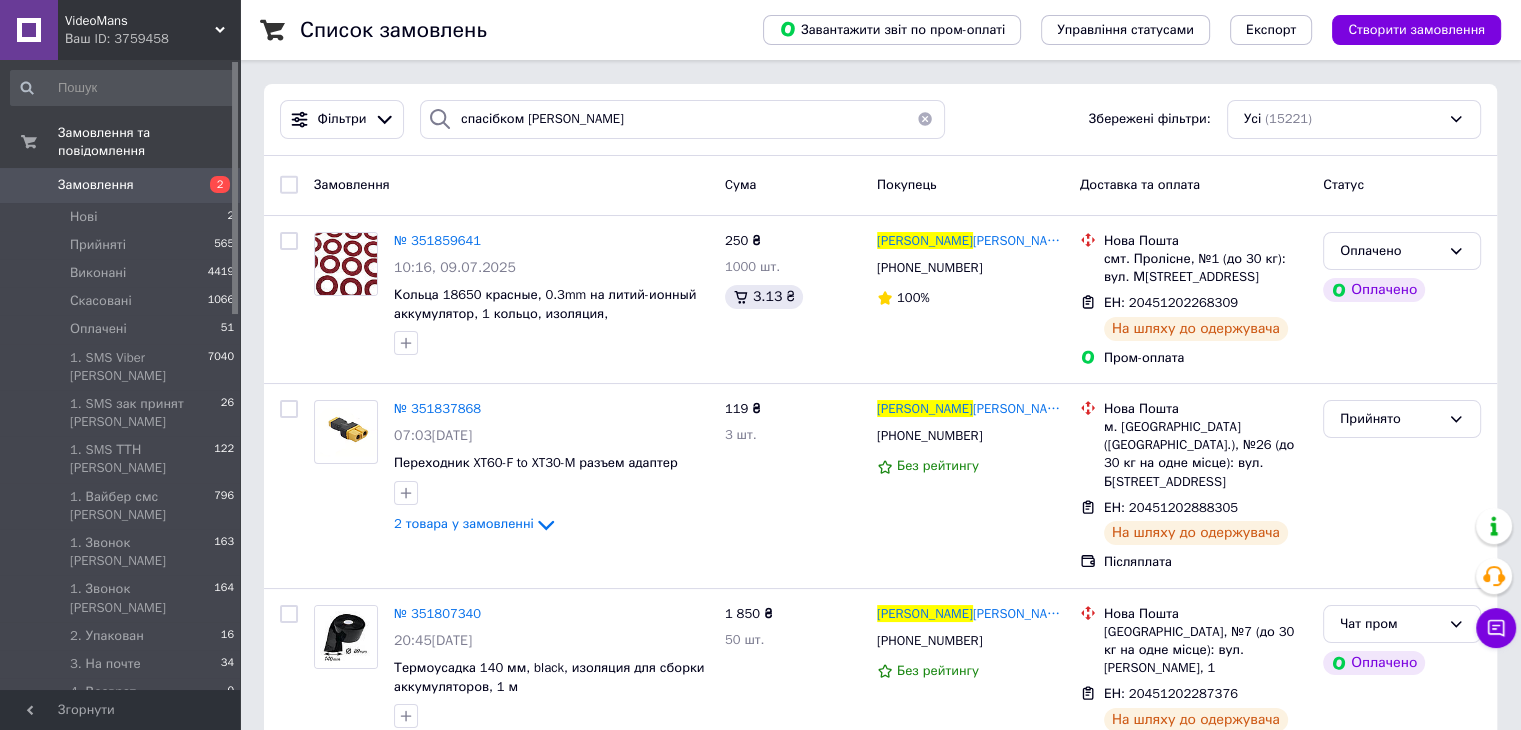 drag, startPoint x: 1436, startPoint y: 161, endPoint x: 1156, endPoint y: 158, distance: 280.01608 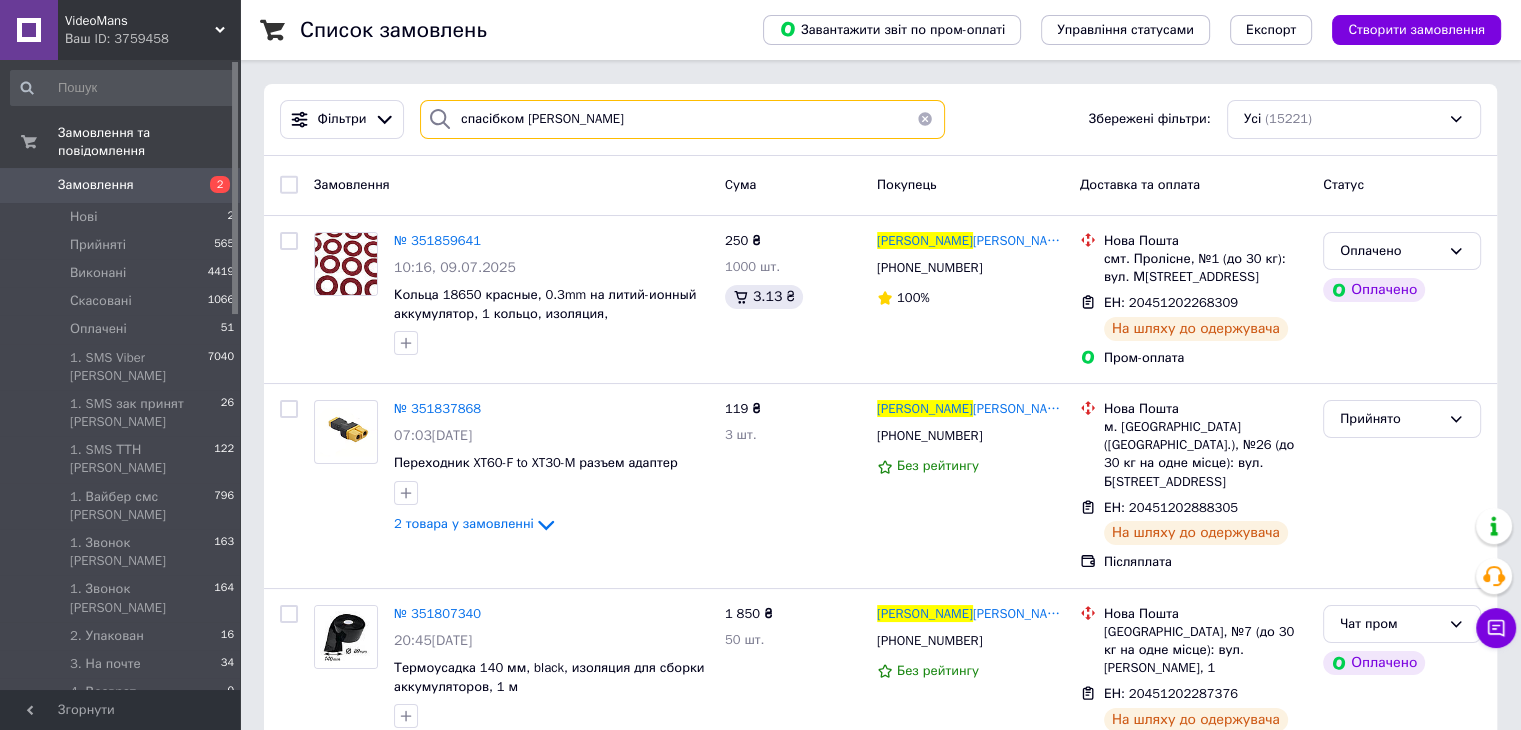 click on "спасібком [PERSON_NAME]" at bounding box center (682, 119) 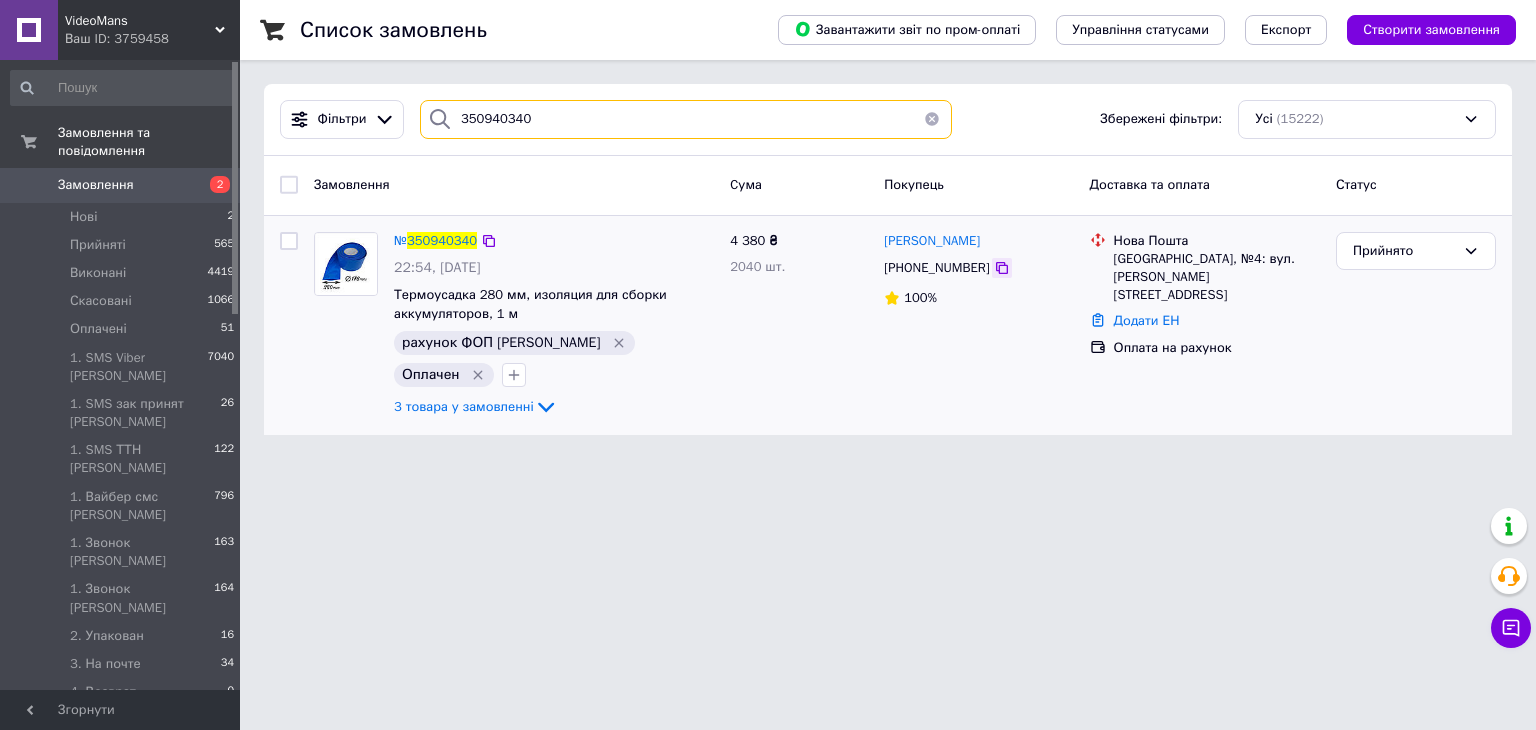 type on "350940340" 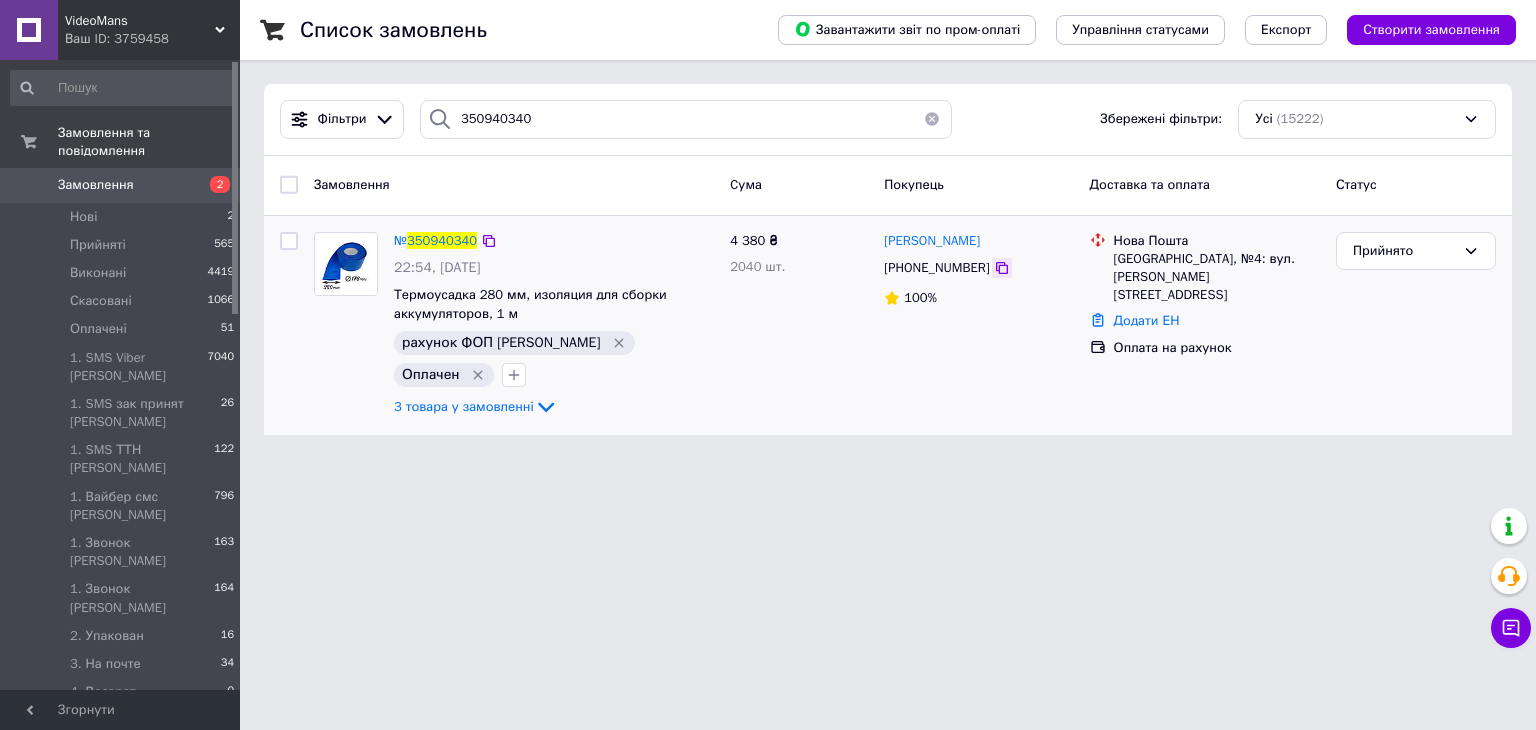 click 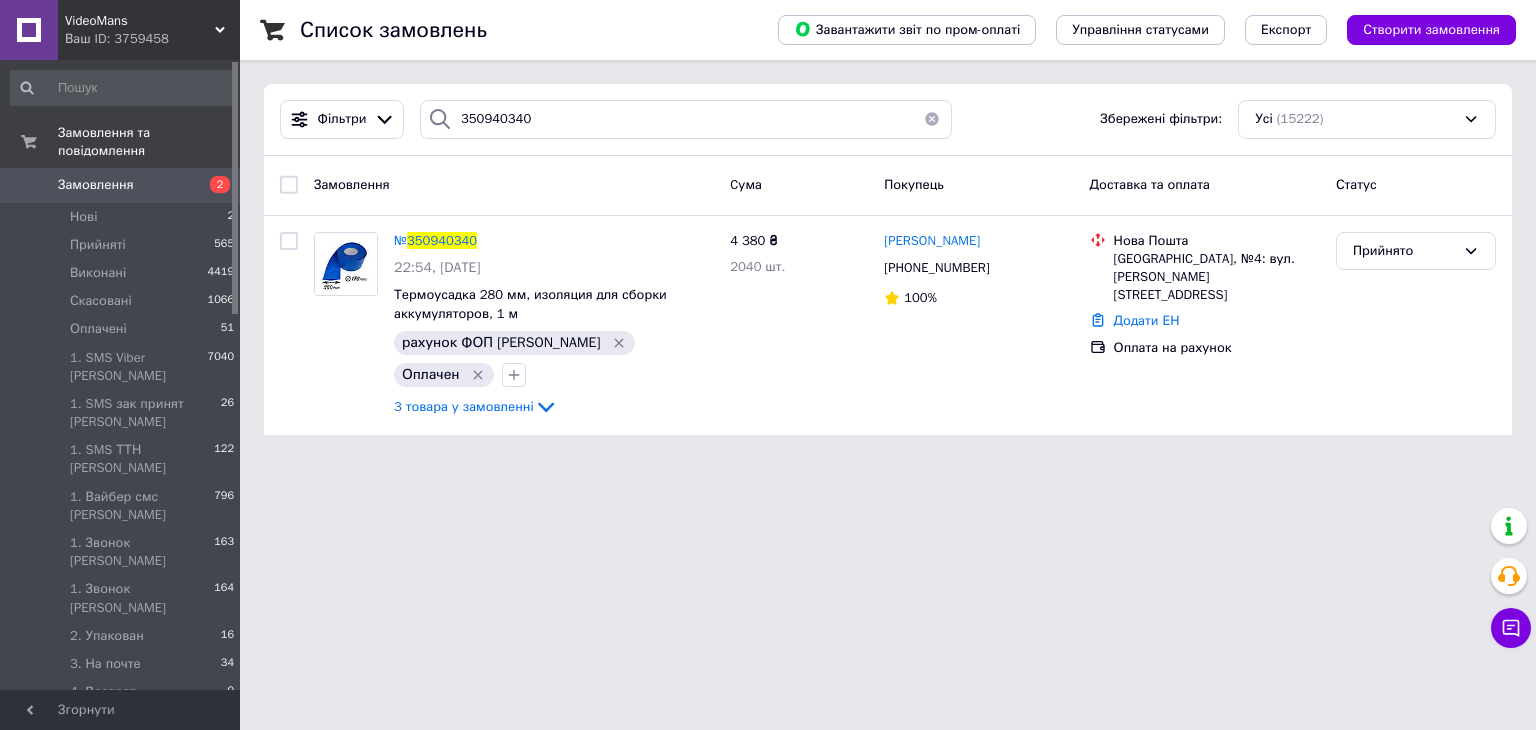 click at bounding box center [932, 119] 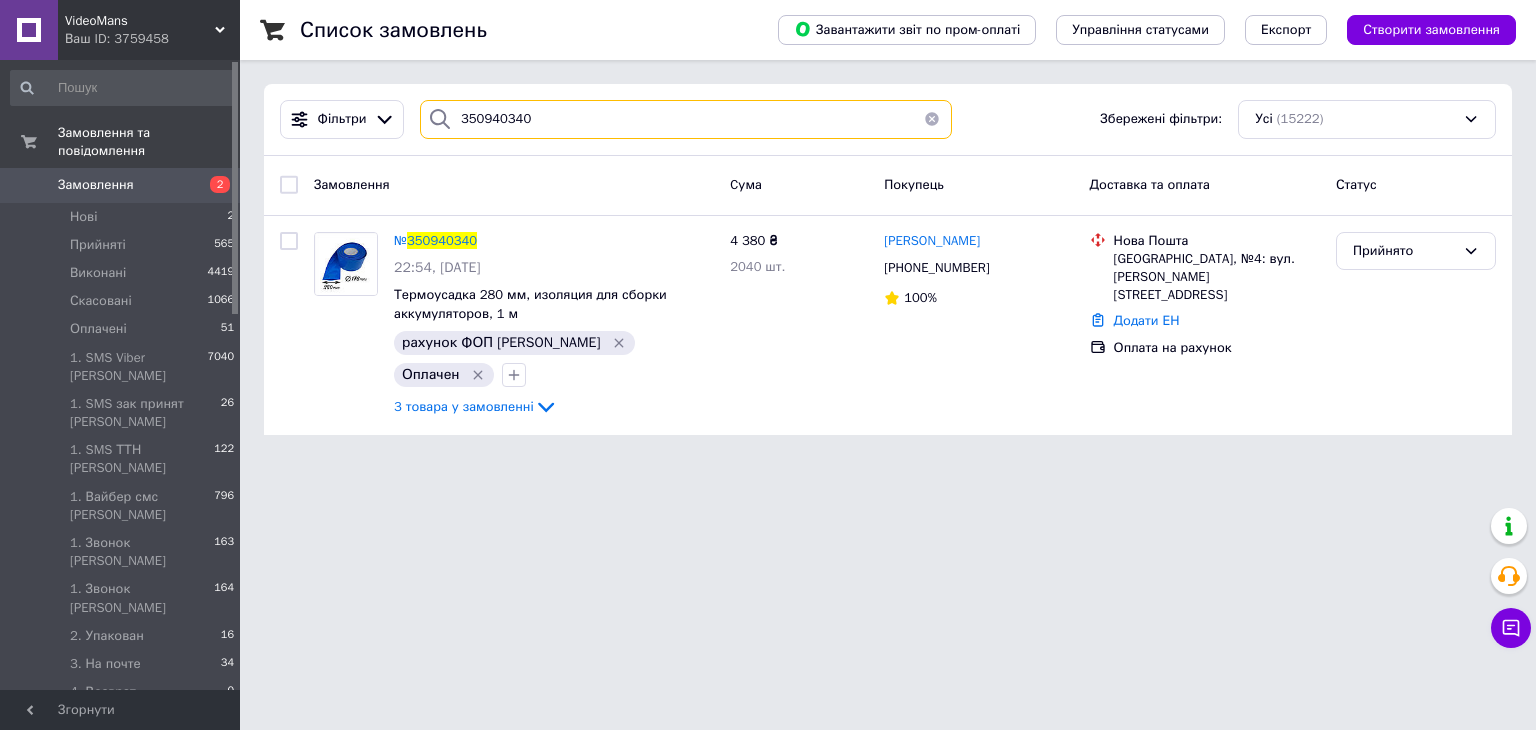 type 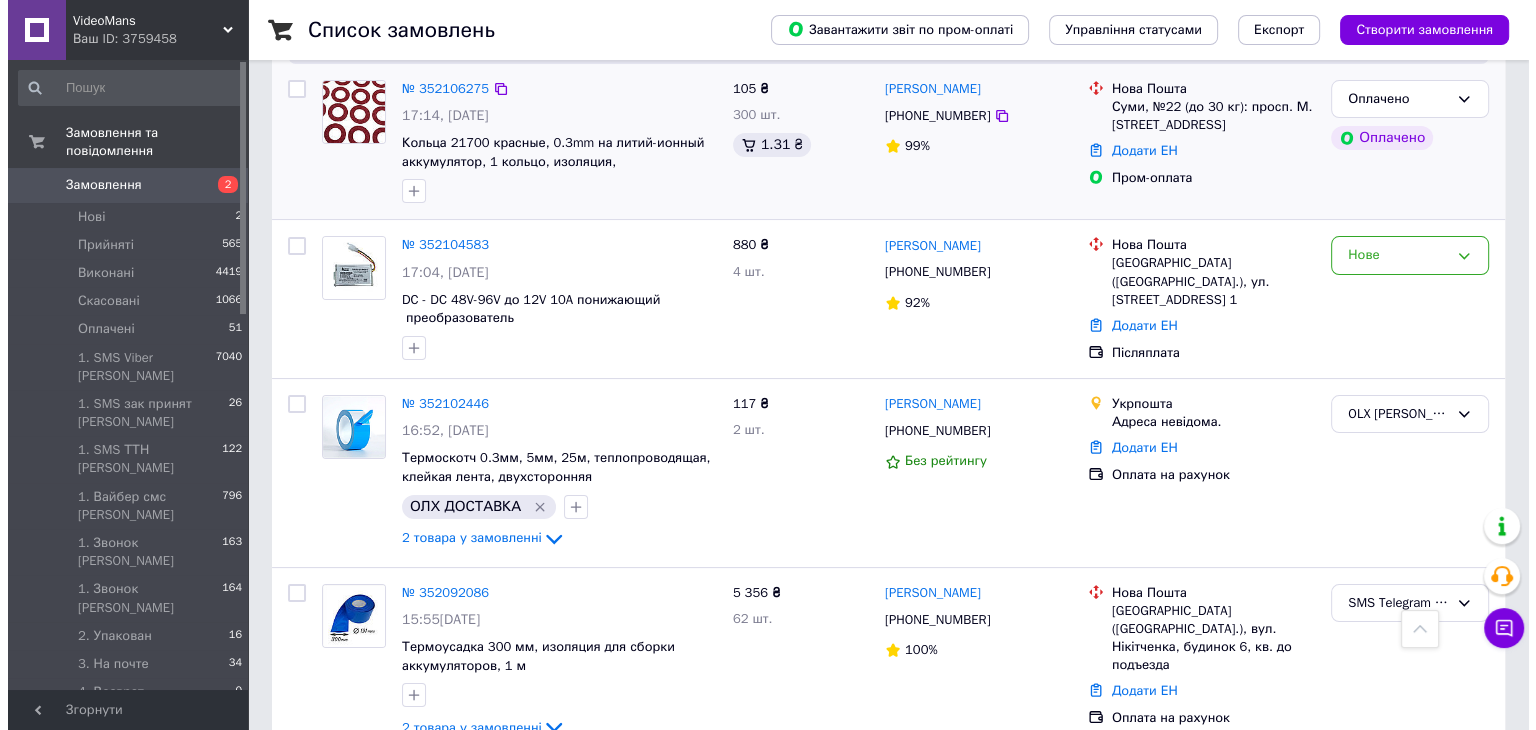 scroll, scrollTop: 0, scrollLeft: 0, axis: both 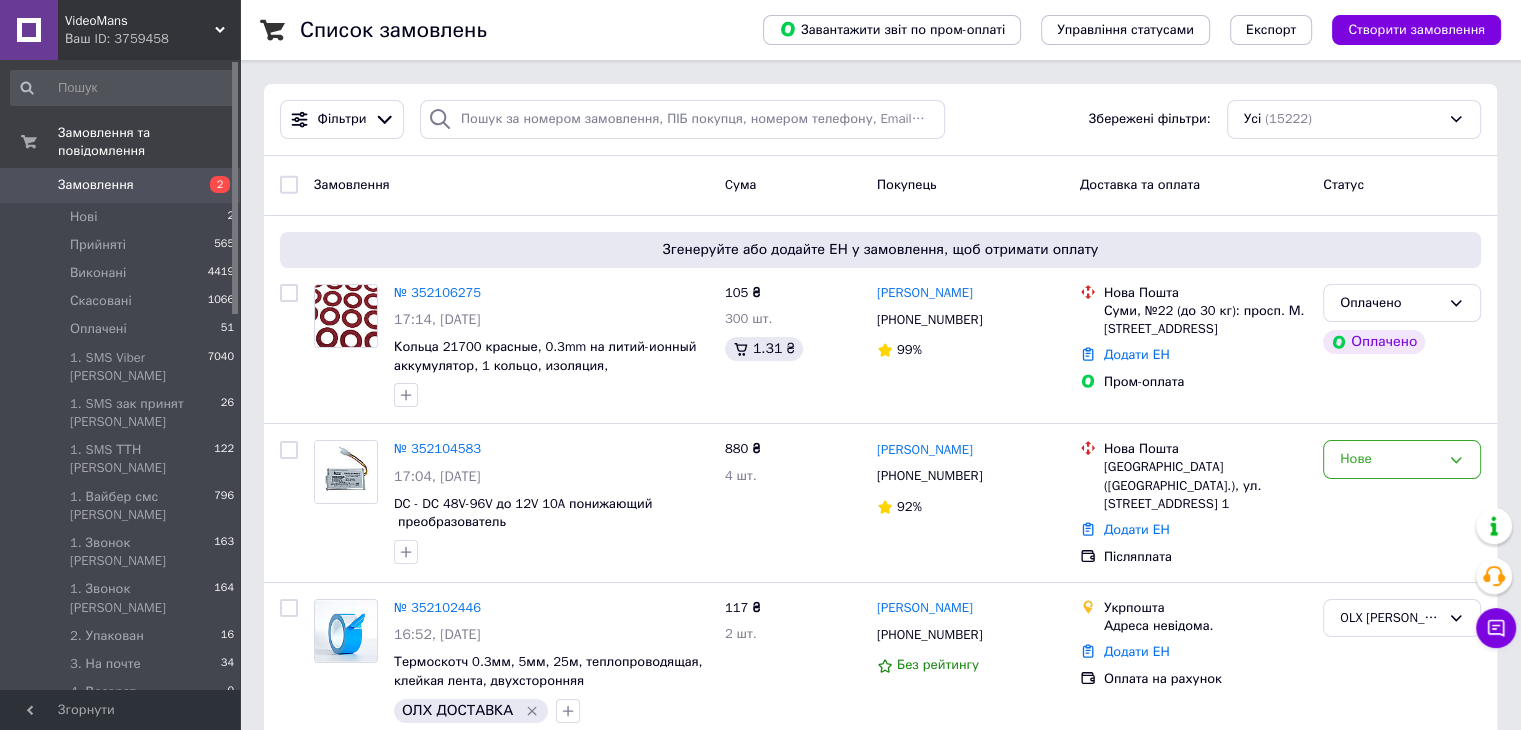 drag, startPoint x: 1020, startPoint y: 145, endPoint x: 998, endPoint y: 123, distance: 31.112698 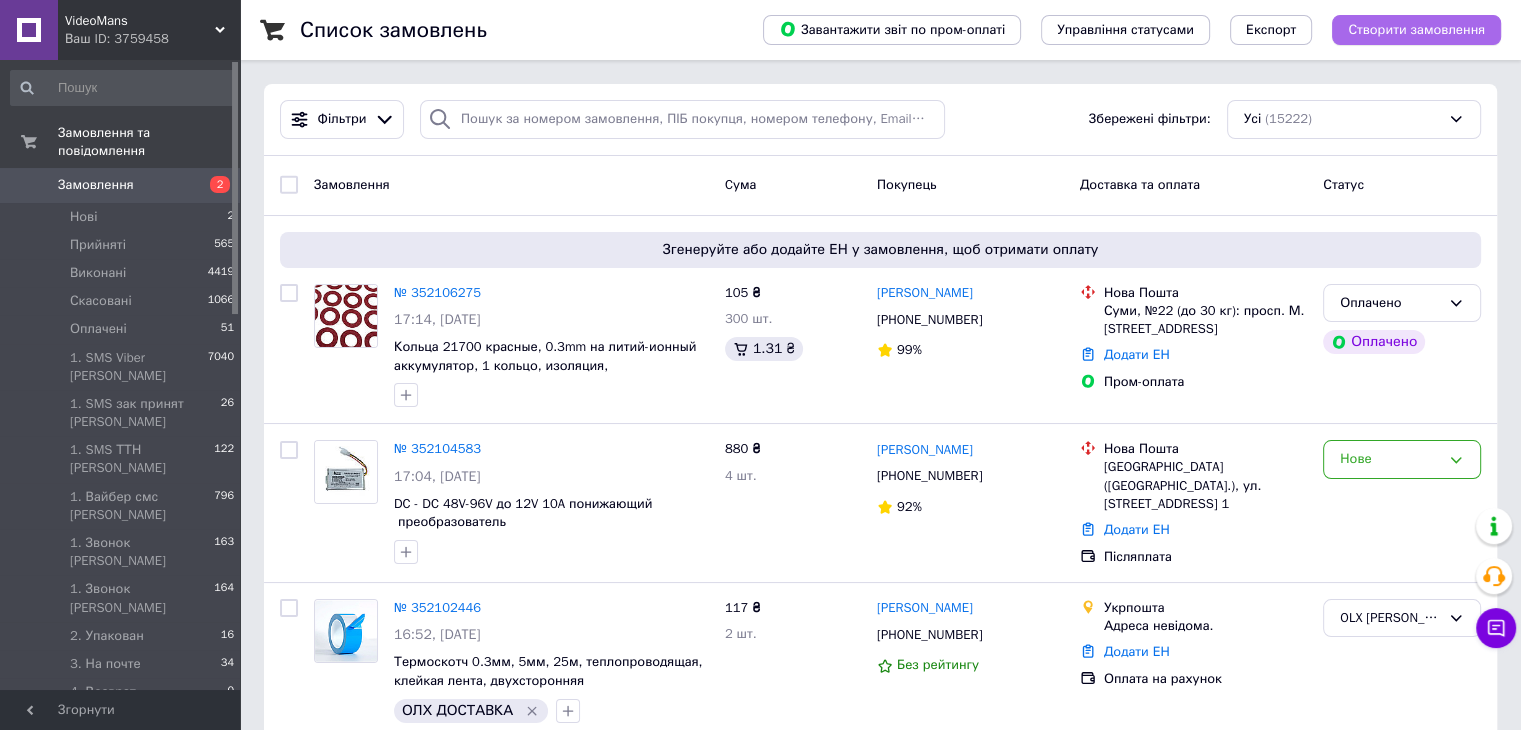 click on "Створити замовлення" at bounding box center [1416, 30] 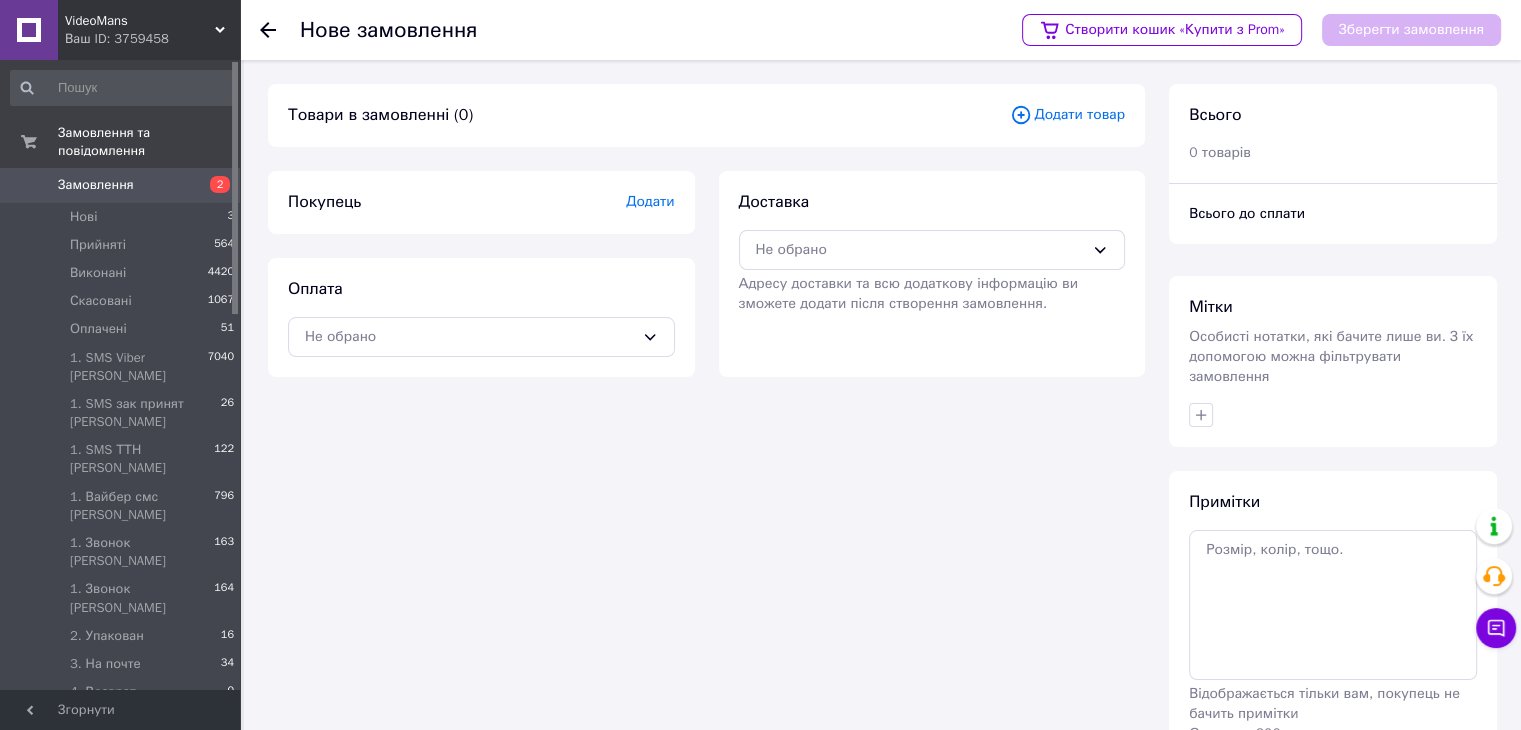 click on "Товари в замовленні (0) Додати товар" at bounding box center (706, 115) 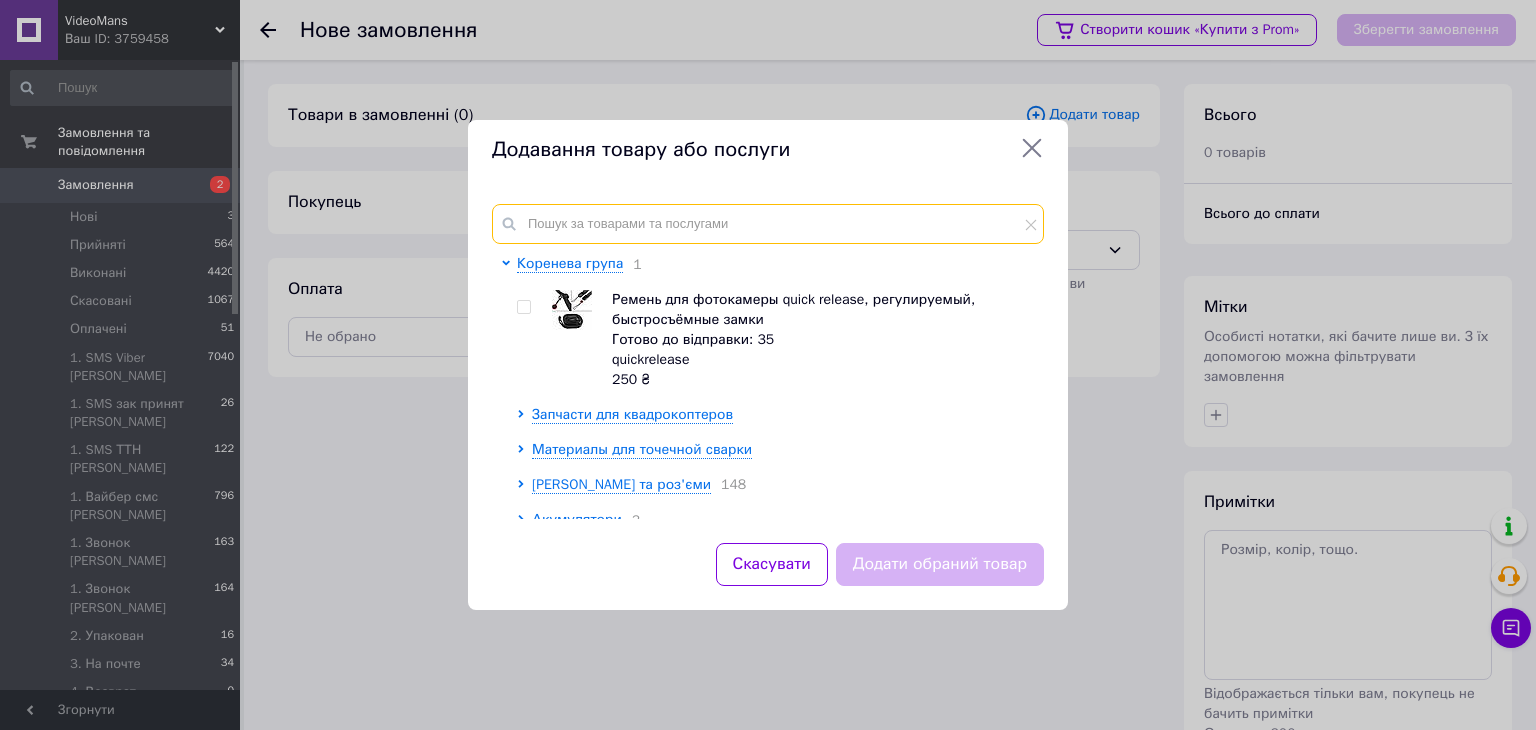 click at bounding box center [768, 224] 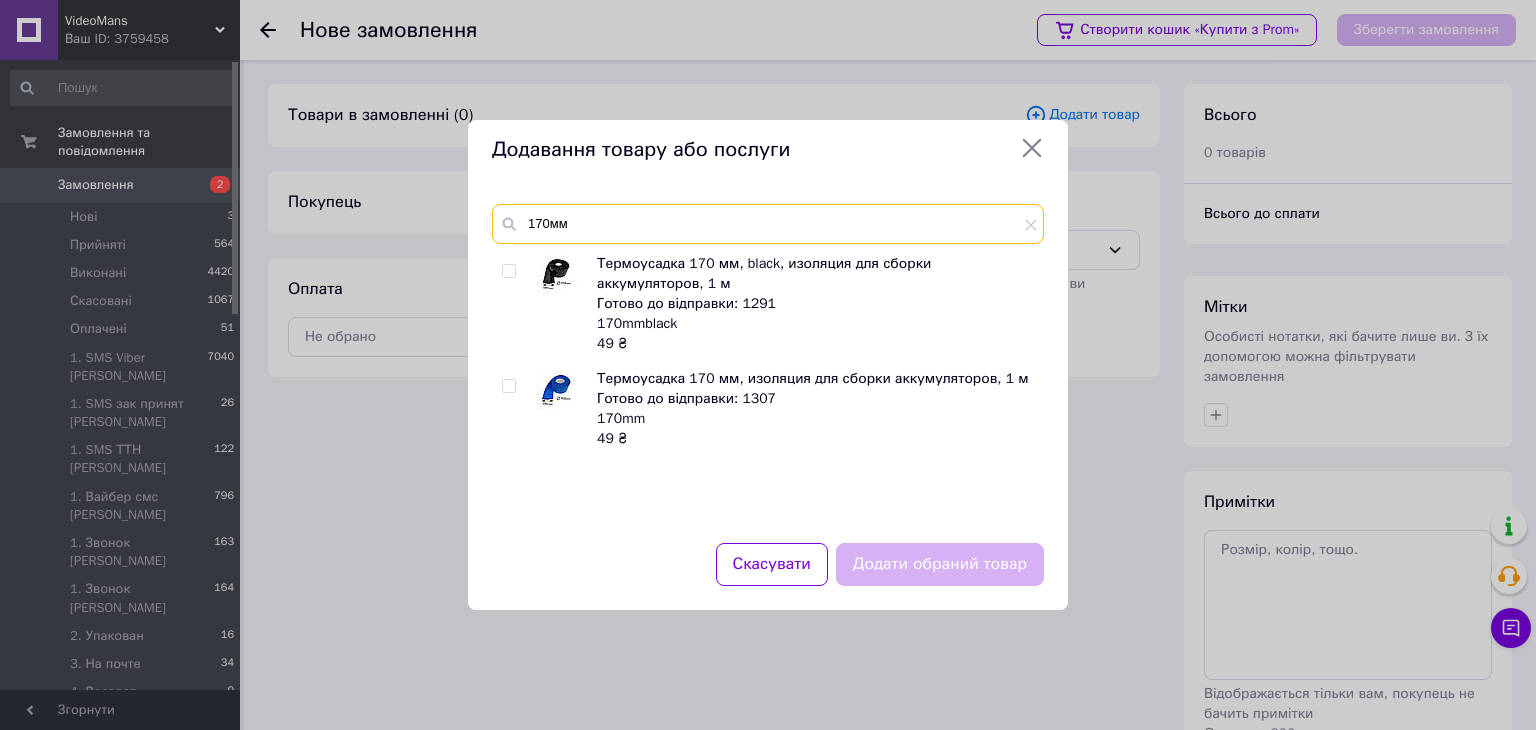 type on "170мм" 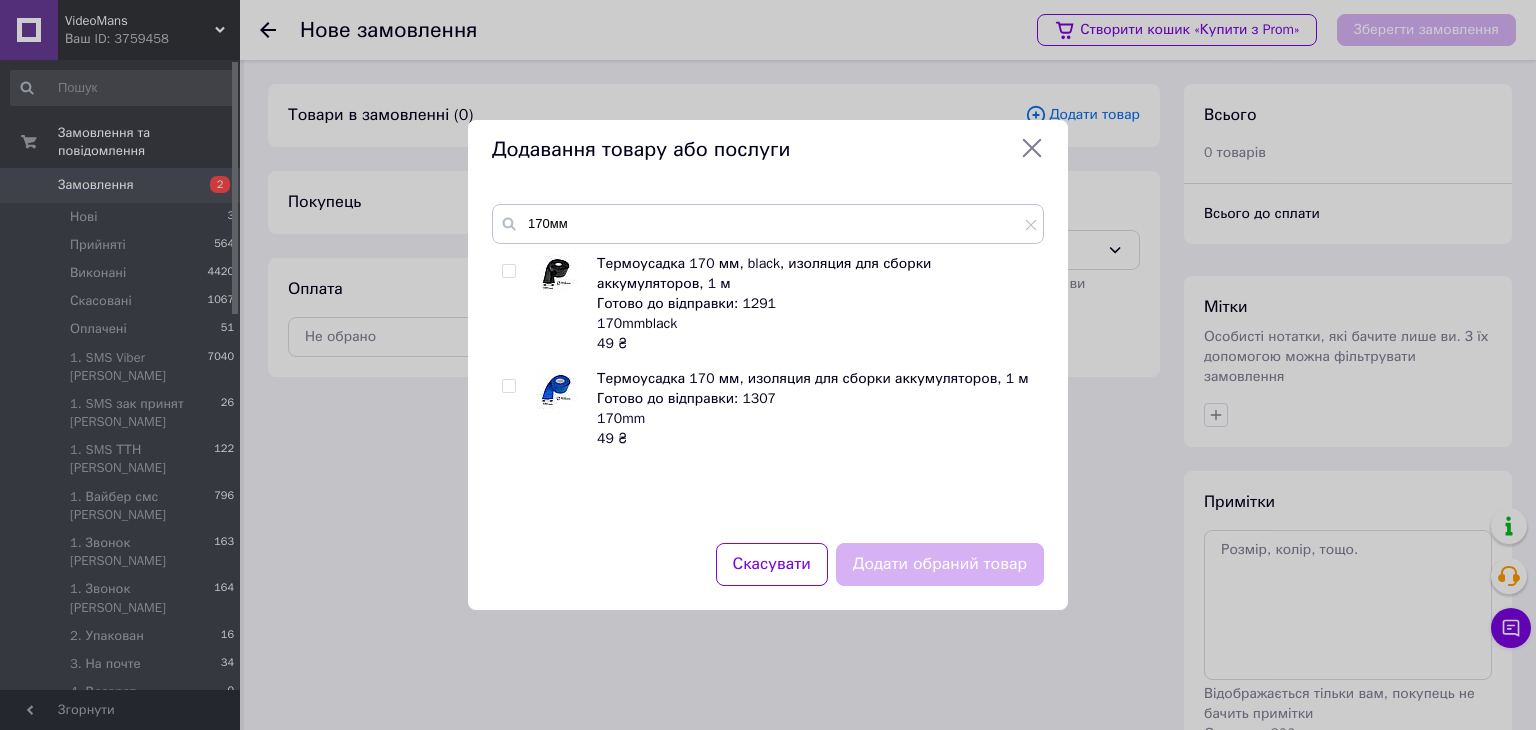 click at bounding box center [508, 271] 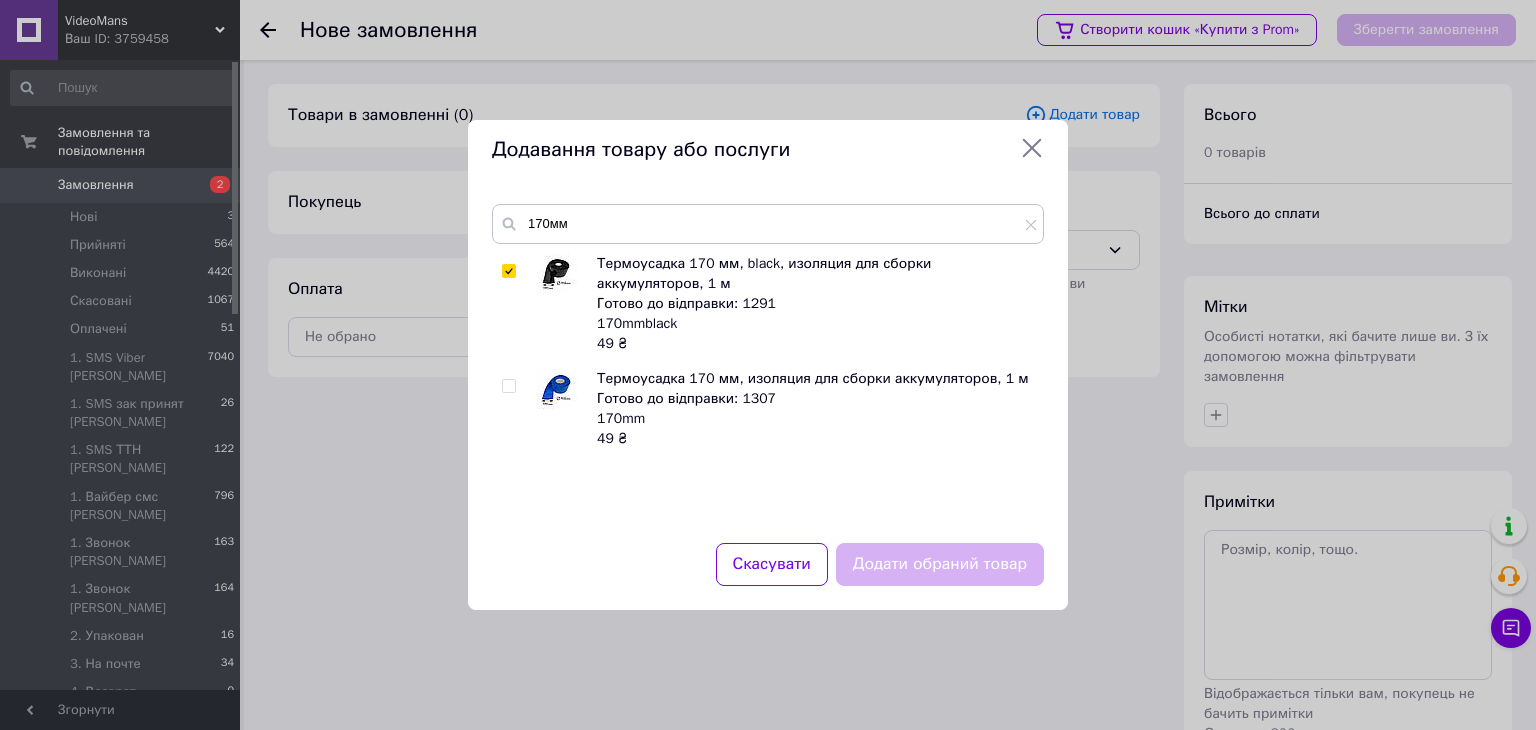 checkbox on "true" 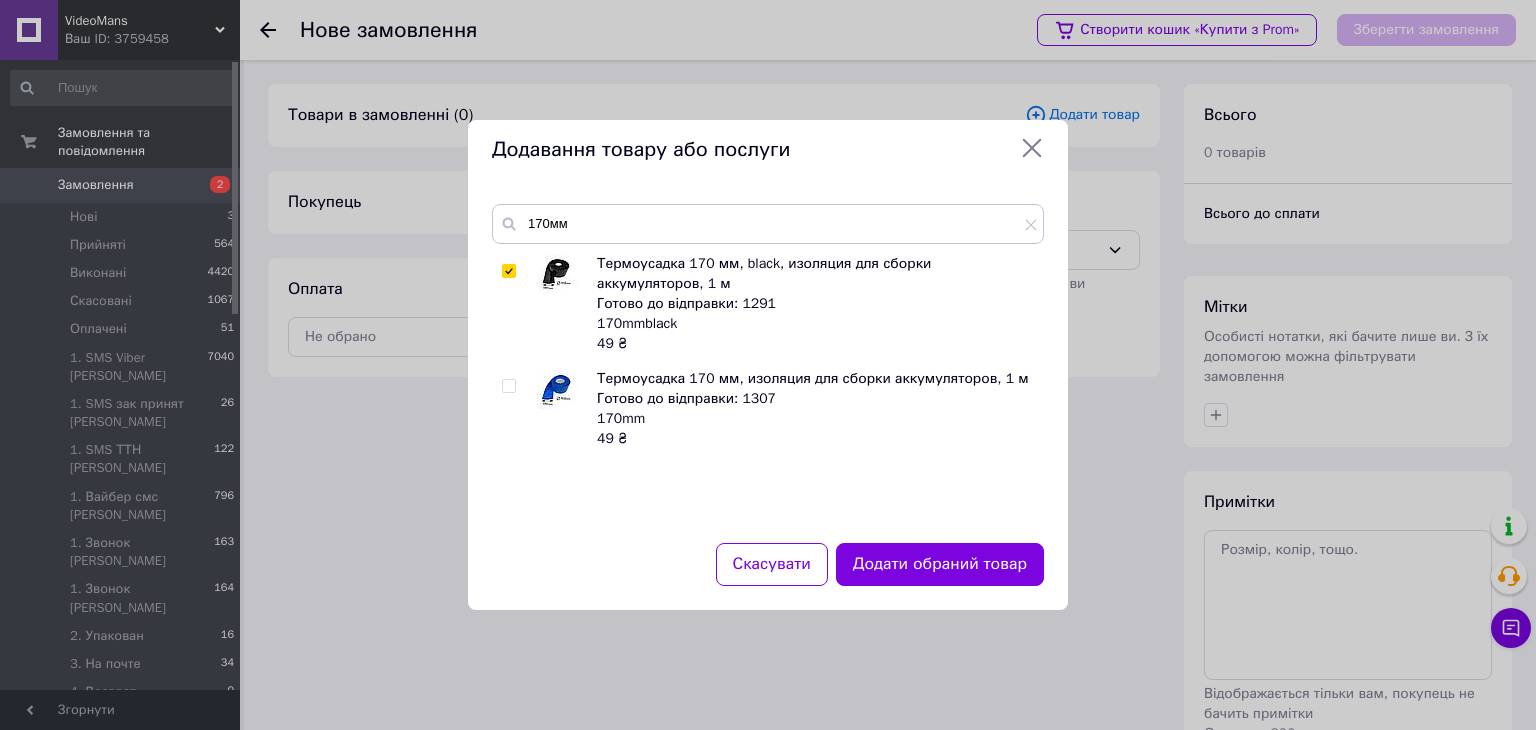 drag, startPoint x: 507, startPoint y: 381, endPoint x: 544, endPoint y: 394, distance: 39.217342 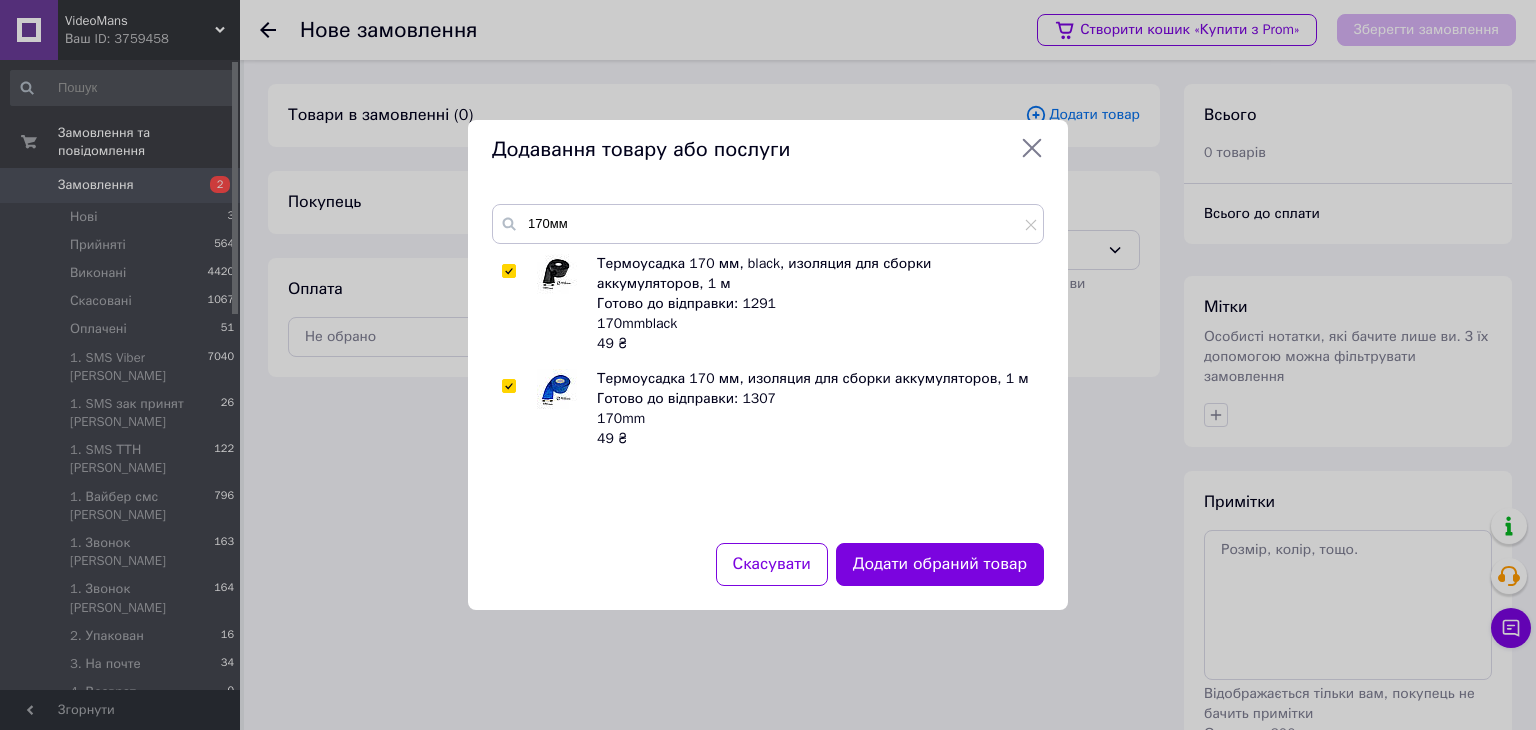 checkbox on "true" 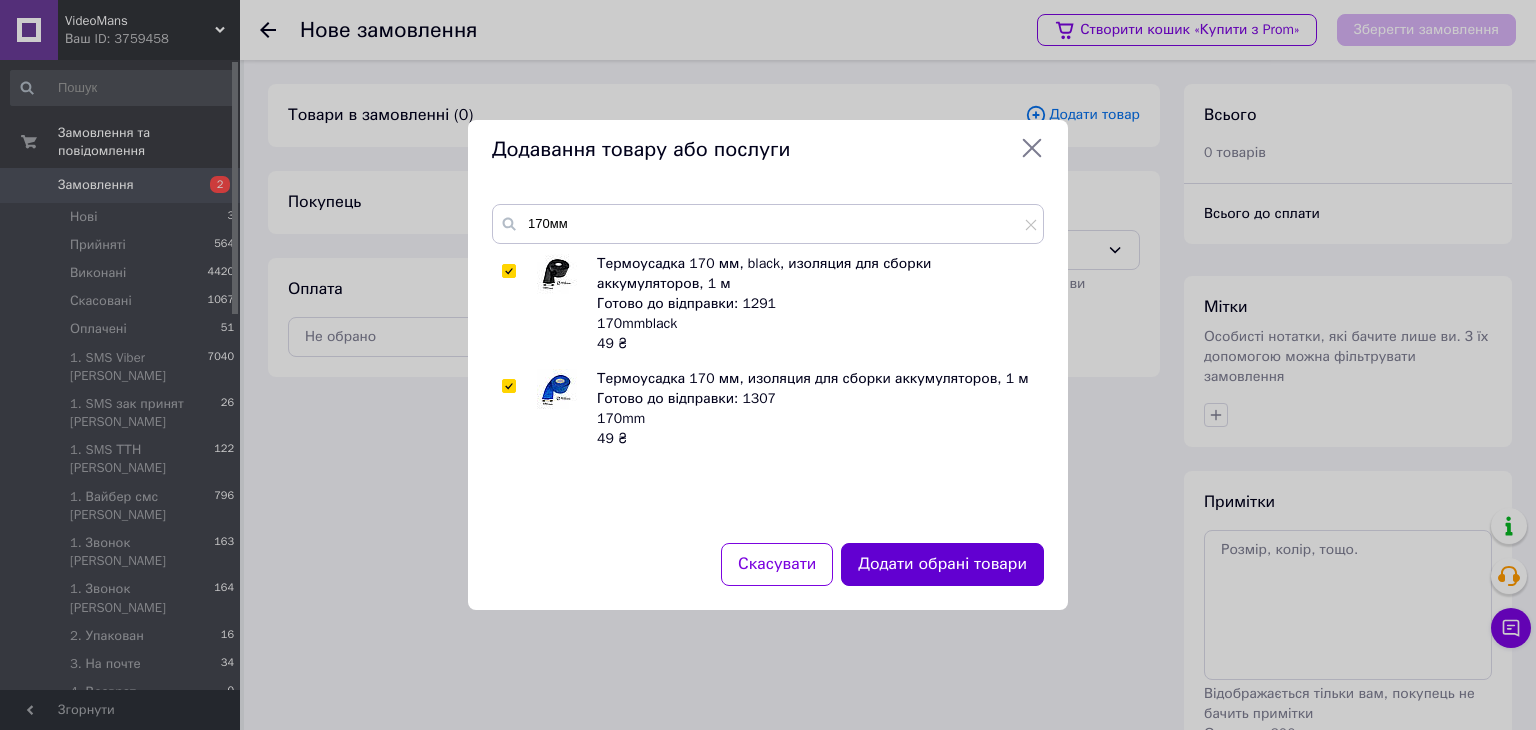 click on "Додати обрані товари" at bounding box center (942, 564) 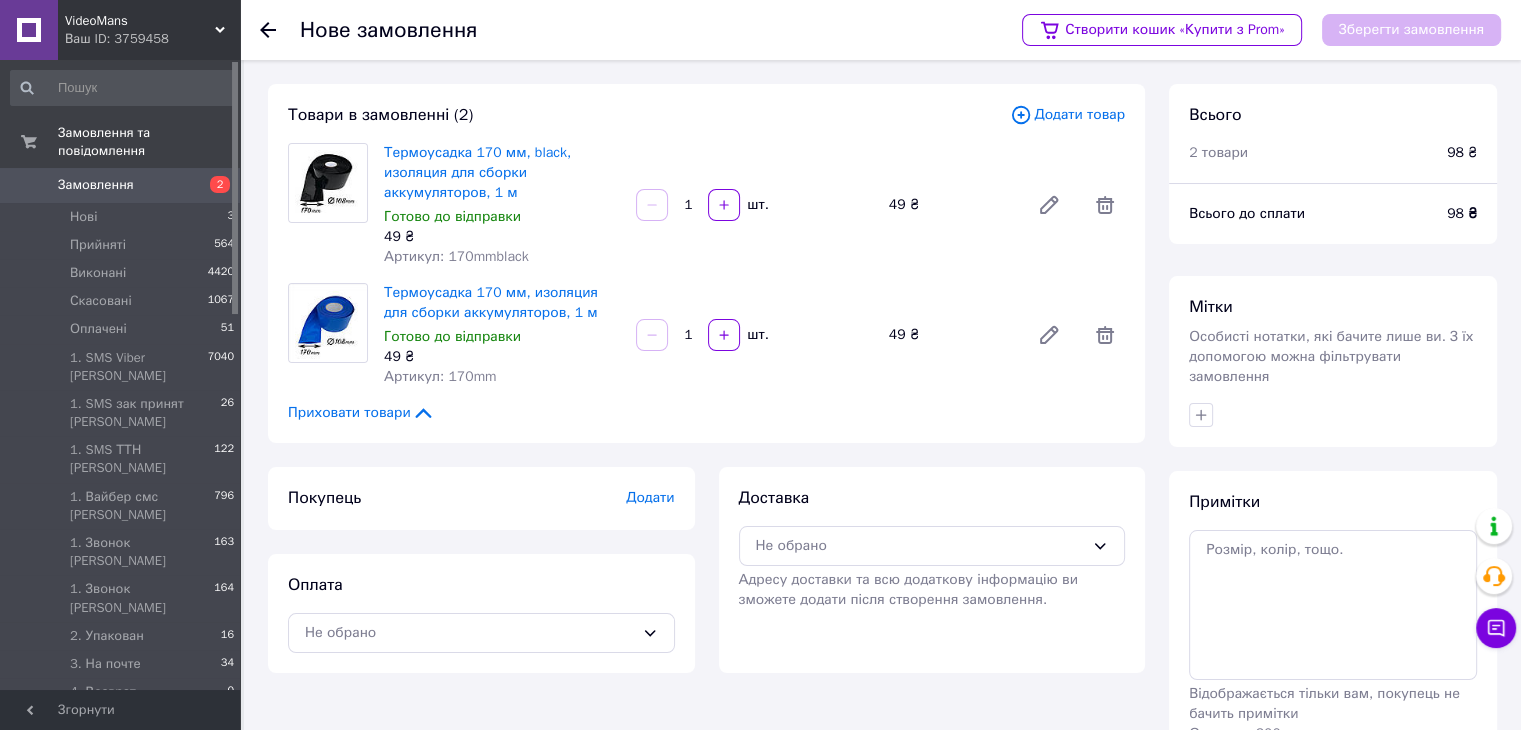 click on "Додати" at bounding box center (650, 497) 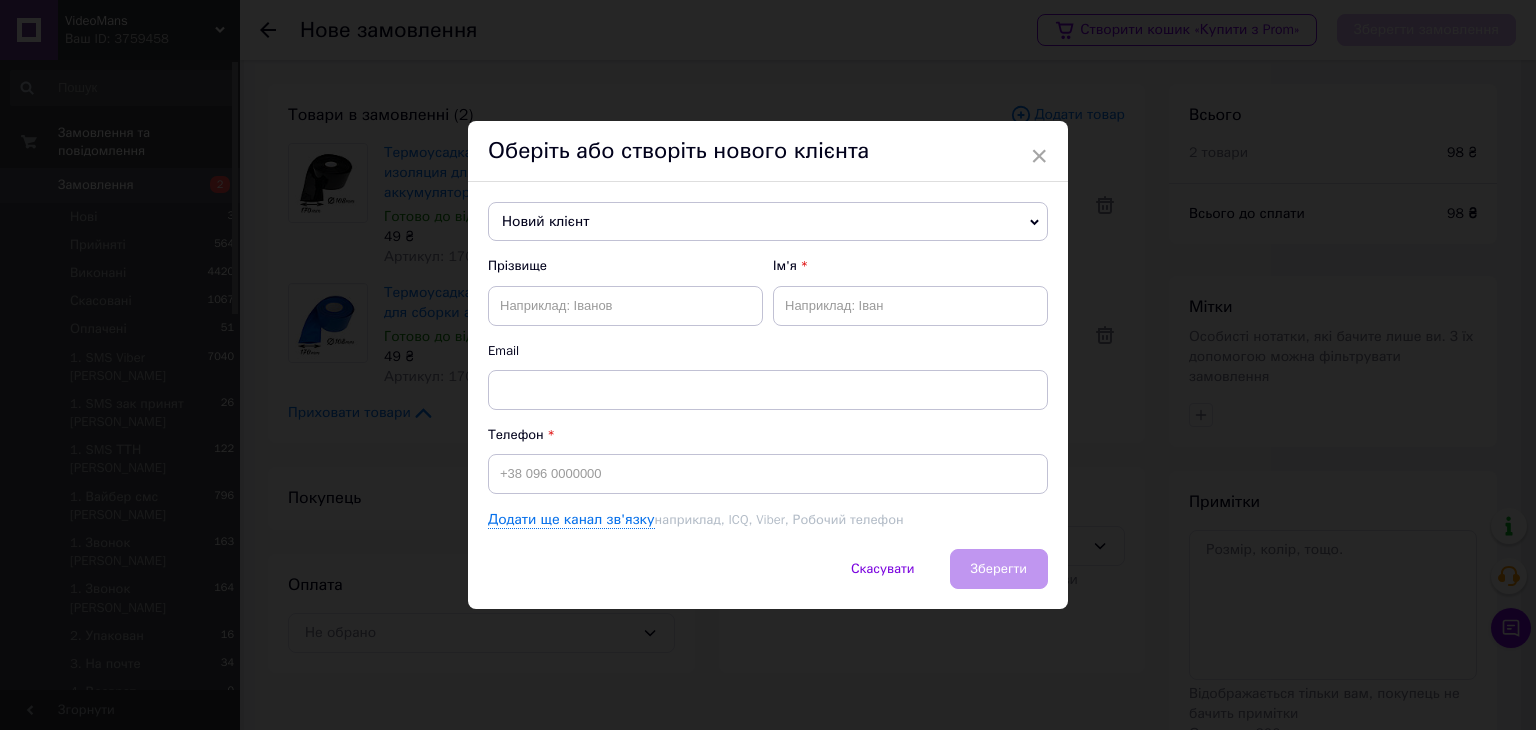 drag, startPoint x: 688, startPoint y: 227, endPoint x: 684, endPoint y: 237, distance: 10.770329 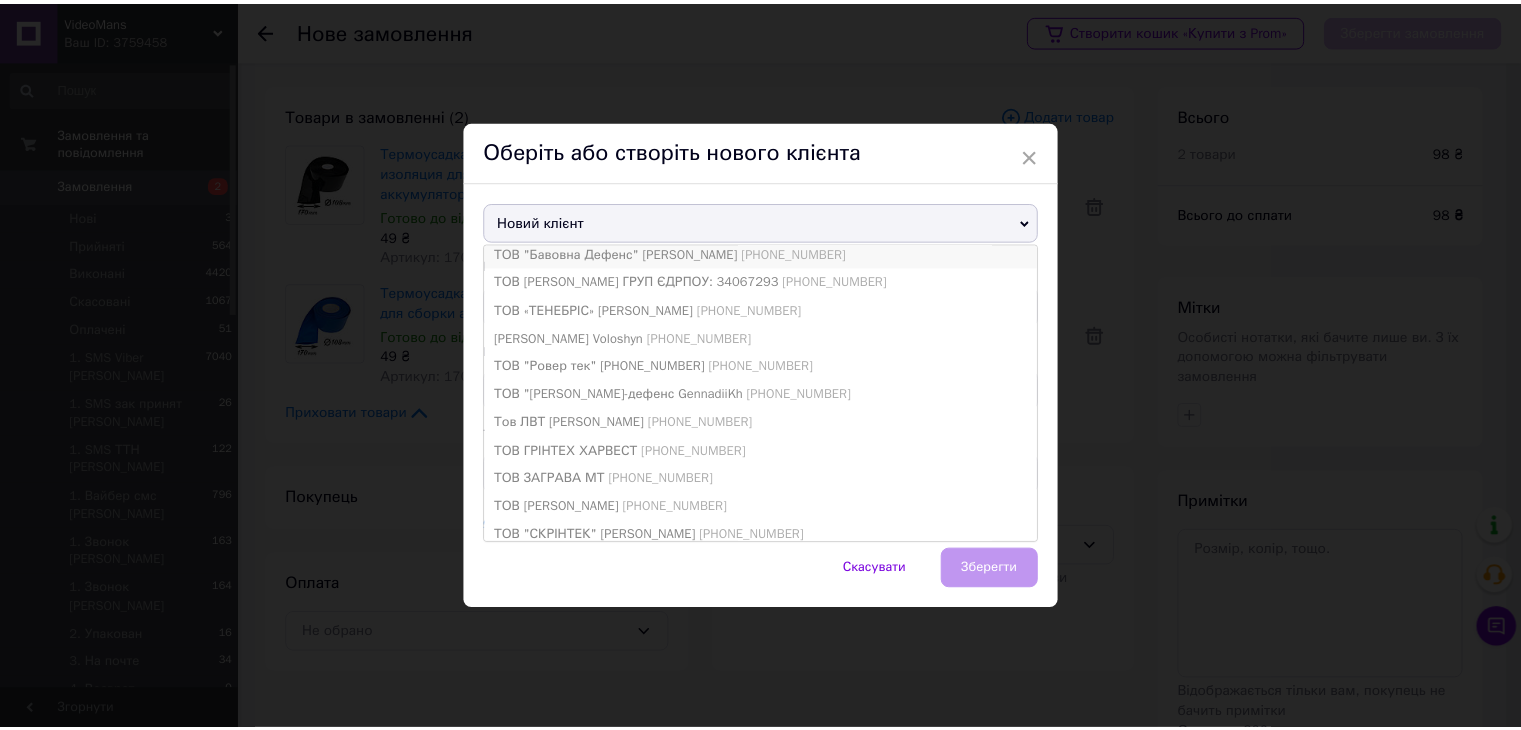scroll, scrollTop: 352, scrollLeft: 0, axis: vertical 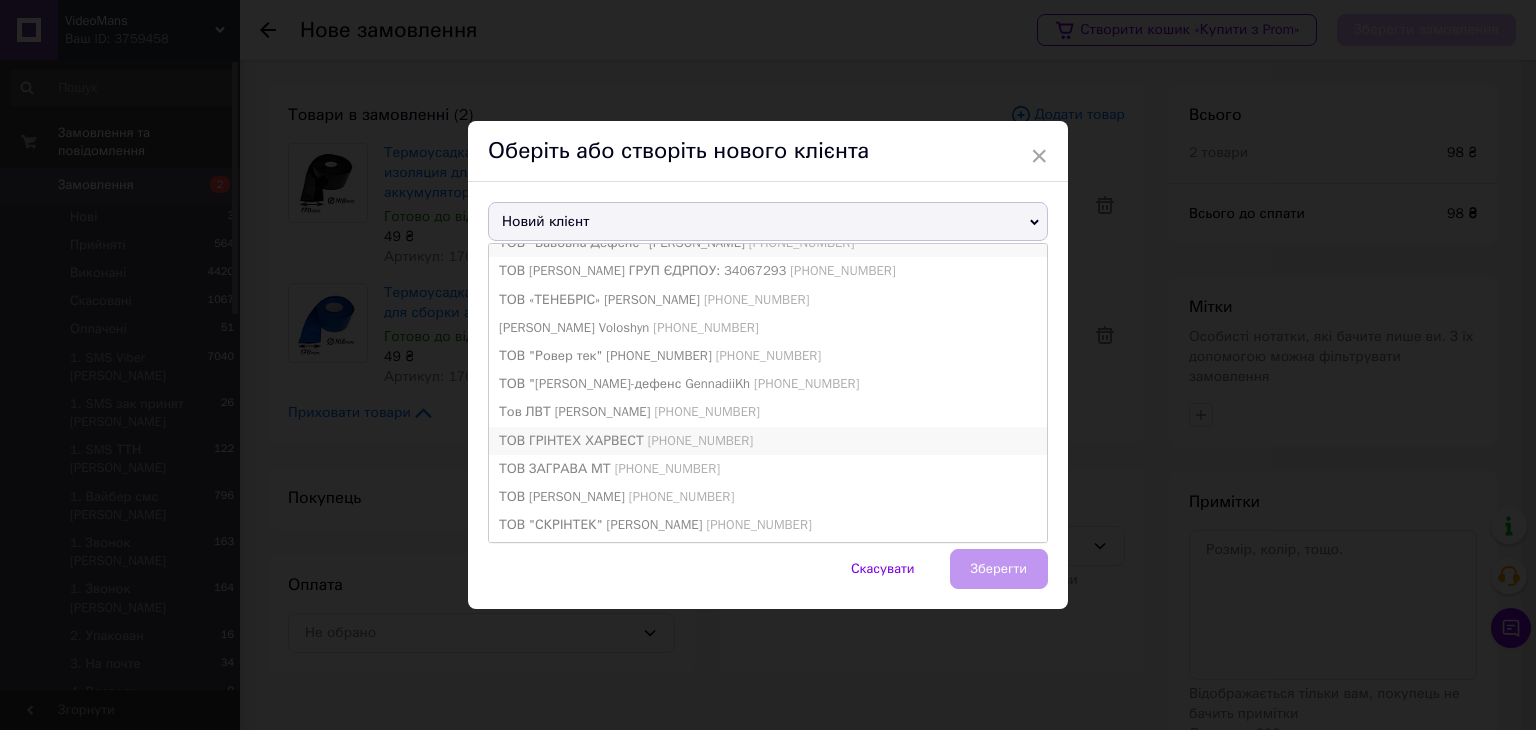 type on "тов" 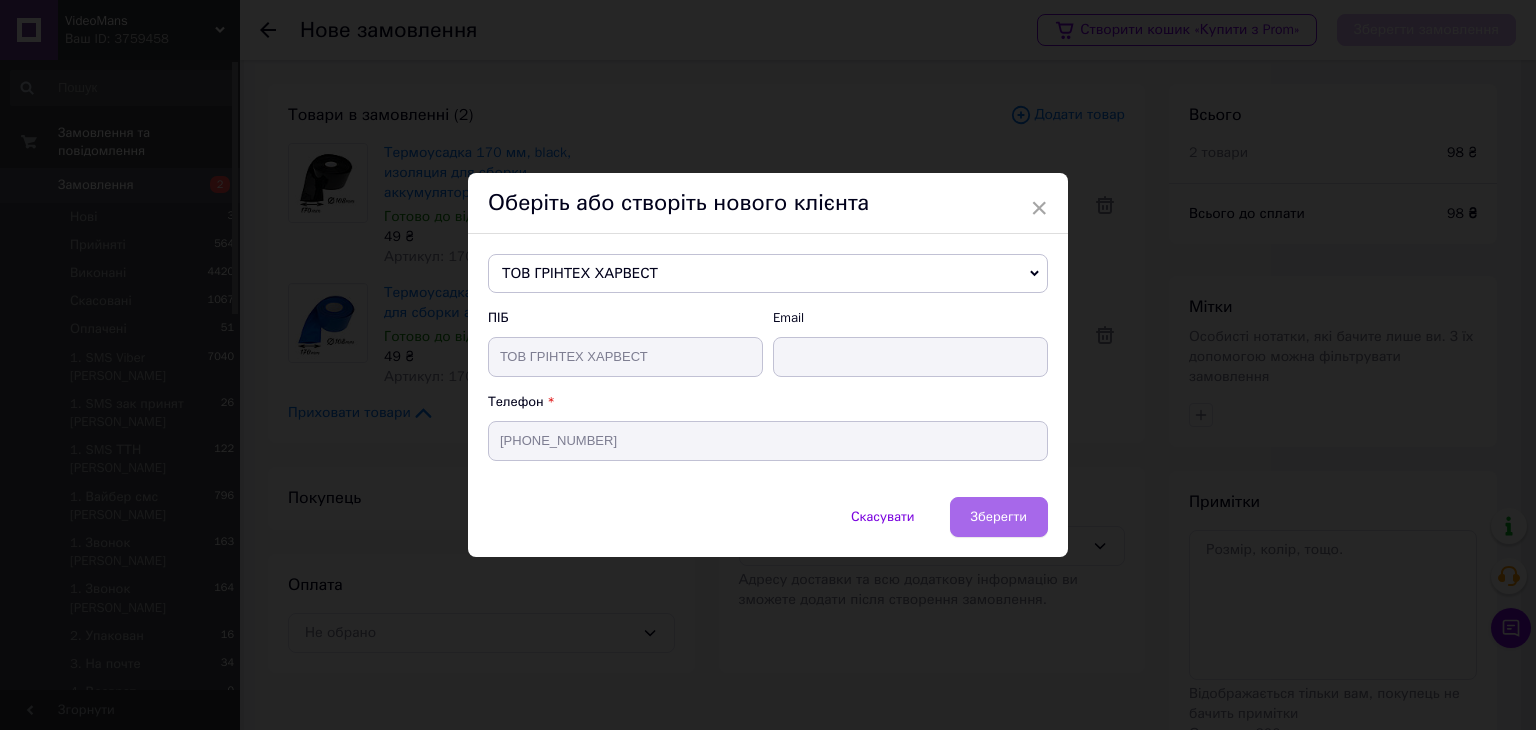 click on "Зберегти" at bounding box center (999, 516) 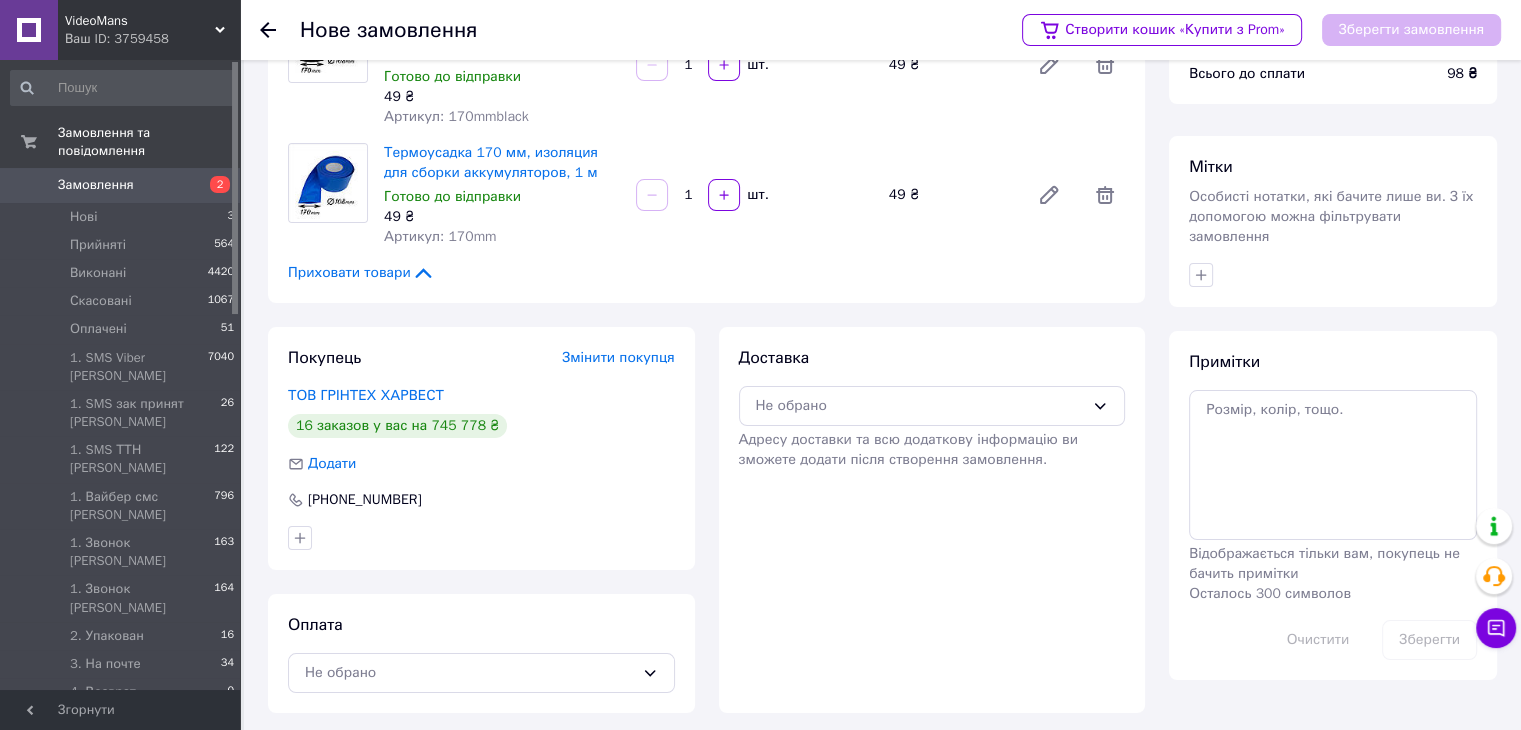 scroll, scrollTop: 147, scrollLeft: 0, axis: vertical 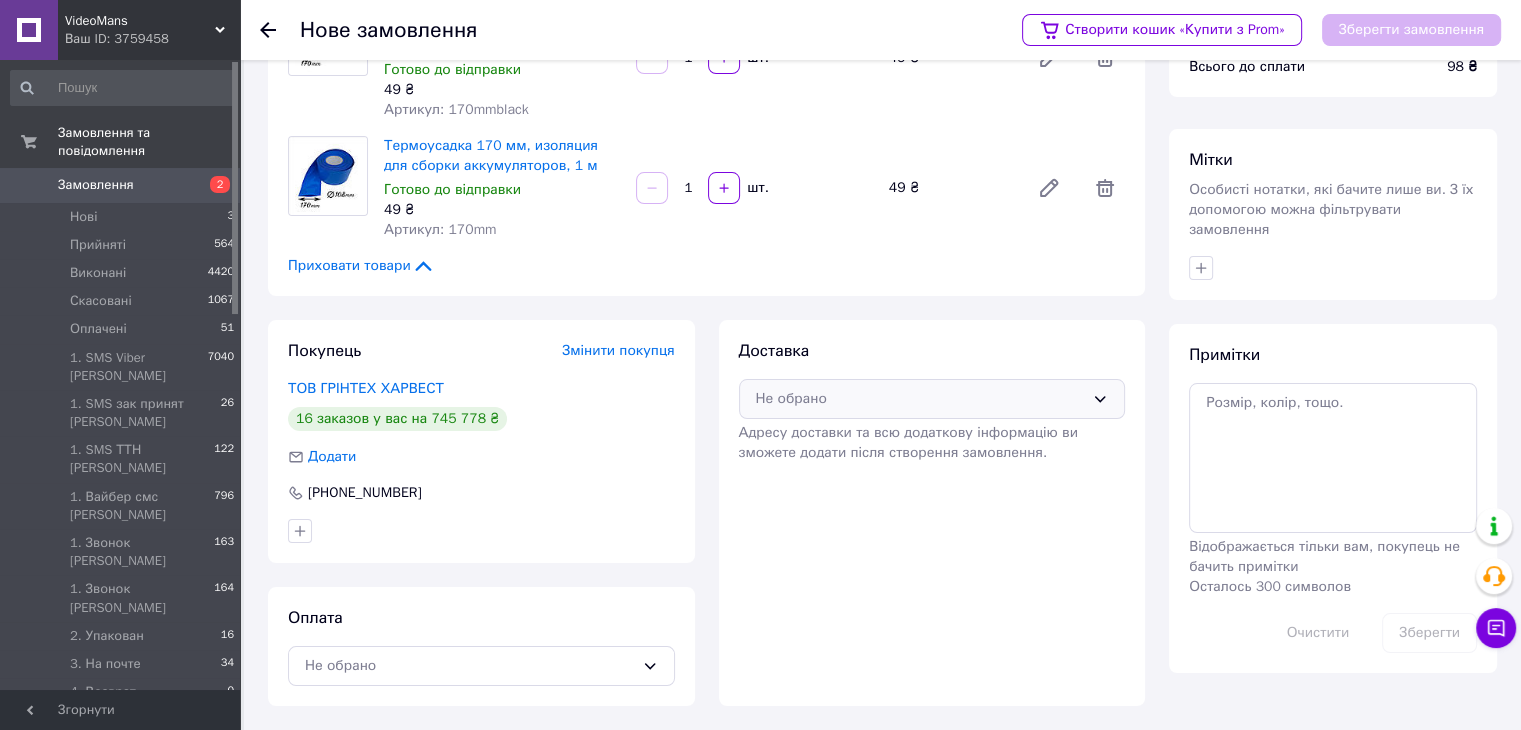 click on "Не обрано" at bounding box center [920, 399] 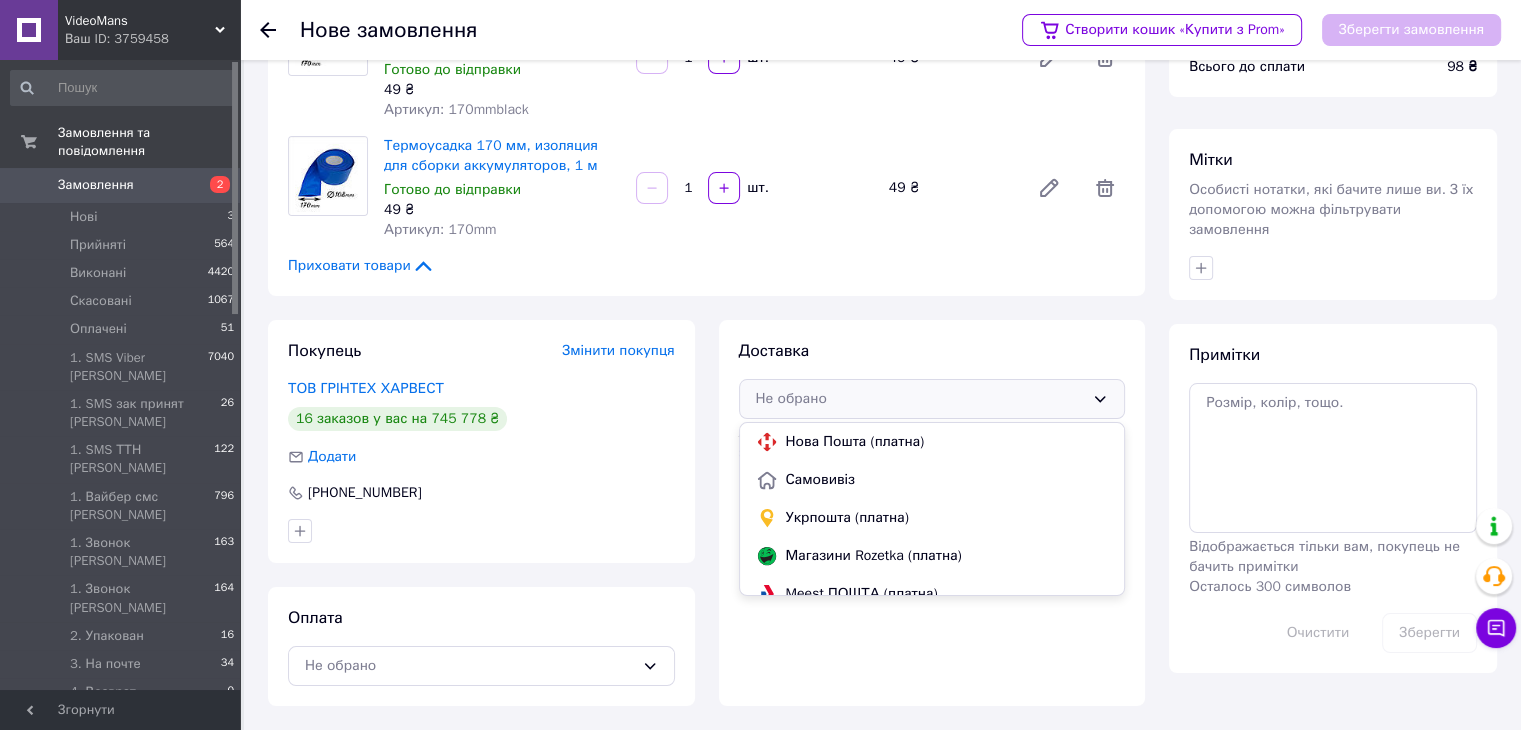 drag, startPoint x: 824, startPoint y: 443, endPoint x: 724, endPoint y: 552, distance: 147.92227 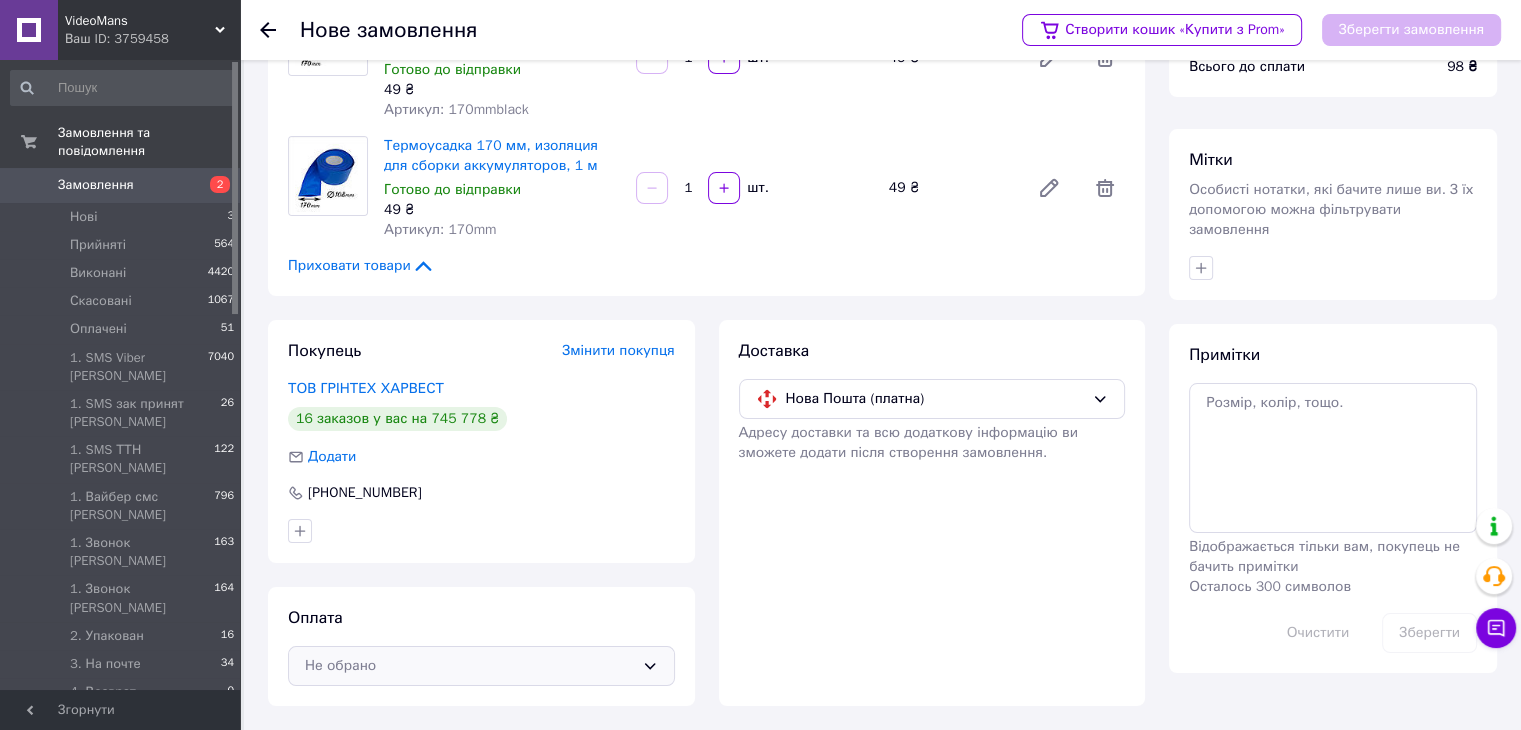 click 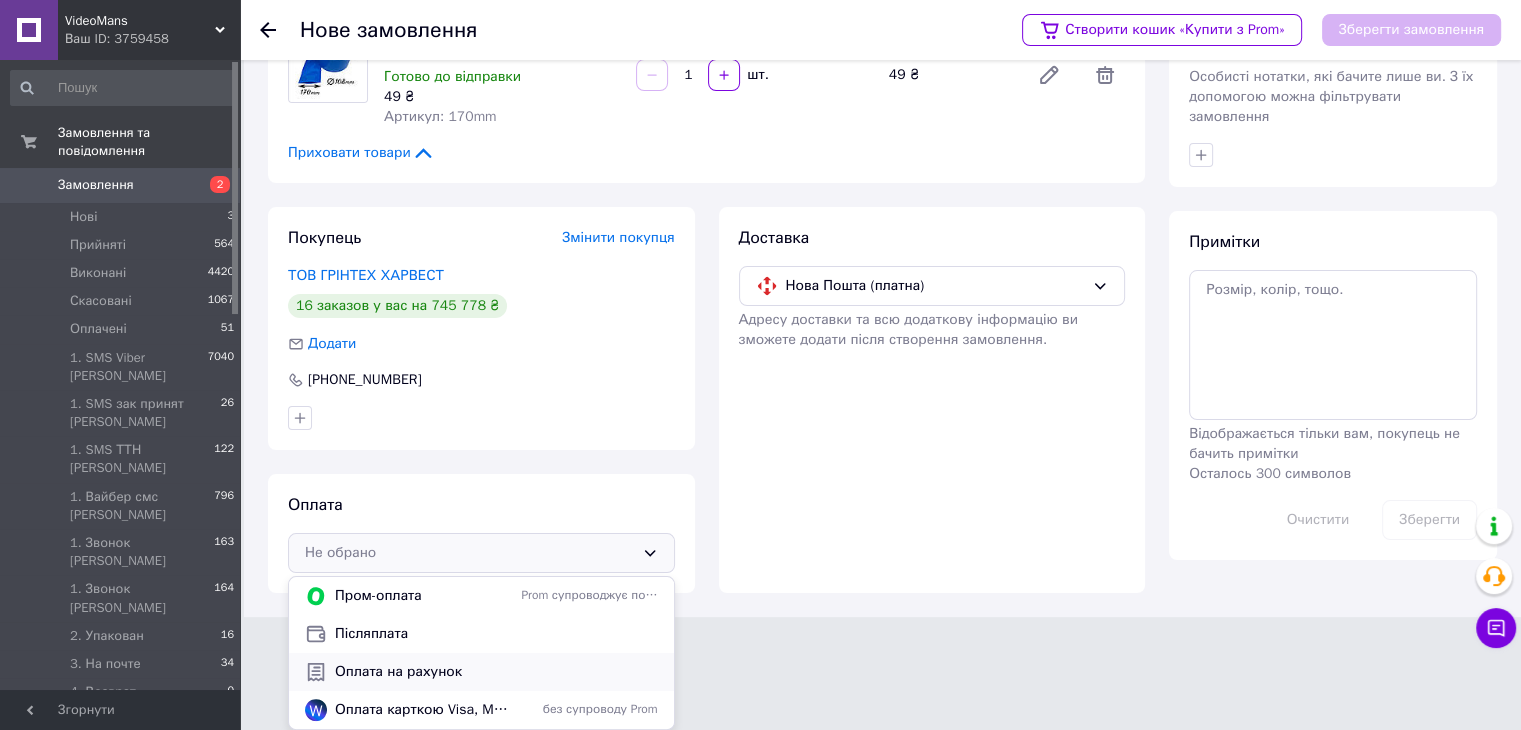 click on "Оплата на рахунок" at bounding box center [496, 672] 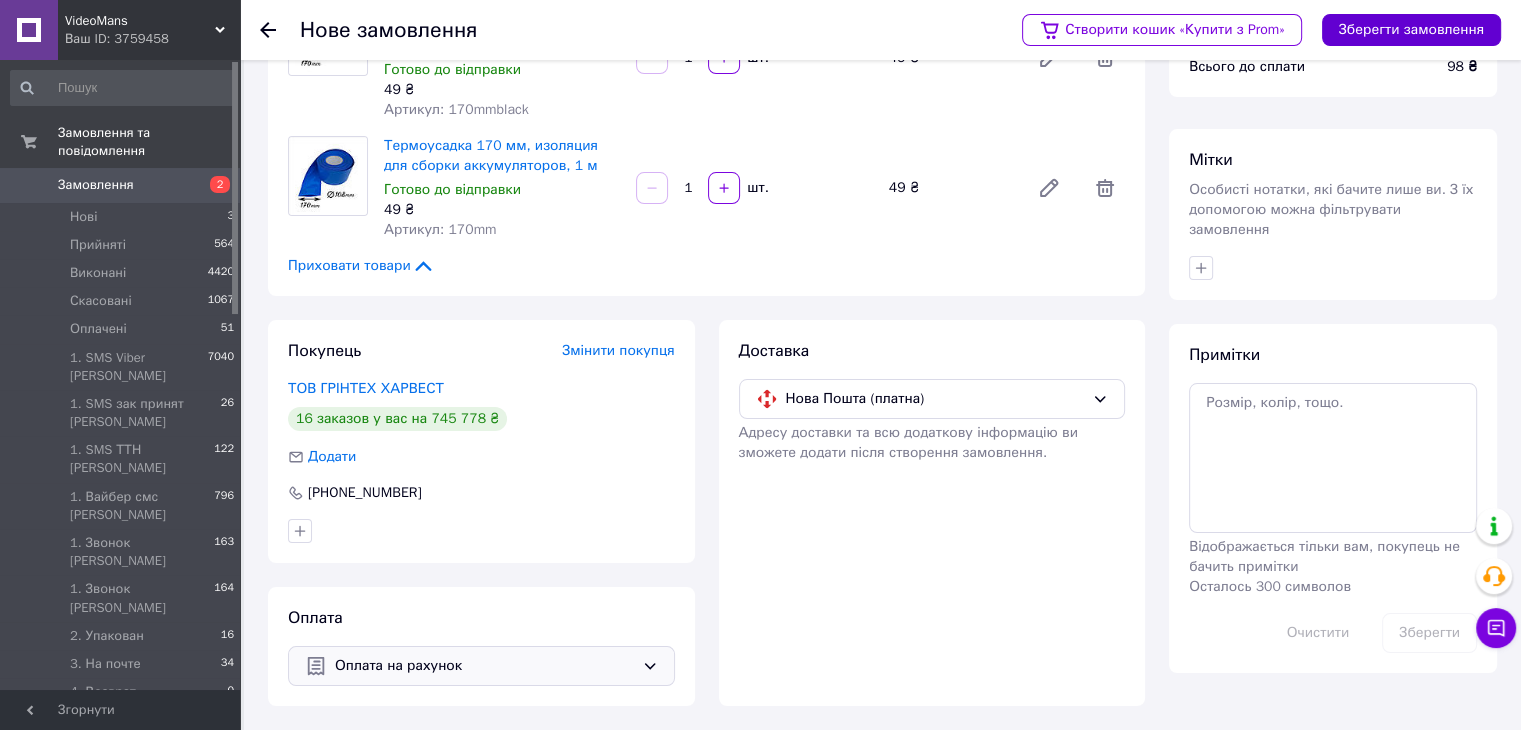 click on "Зберегти замовлення" at bounding box center (1411, 30) 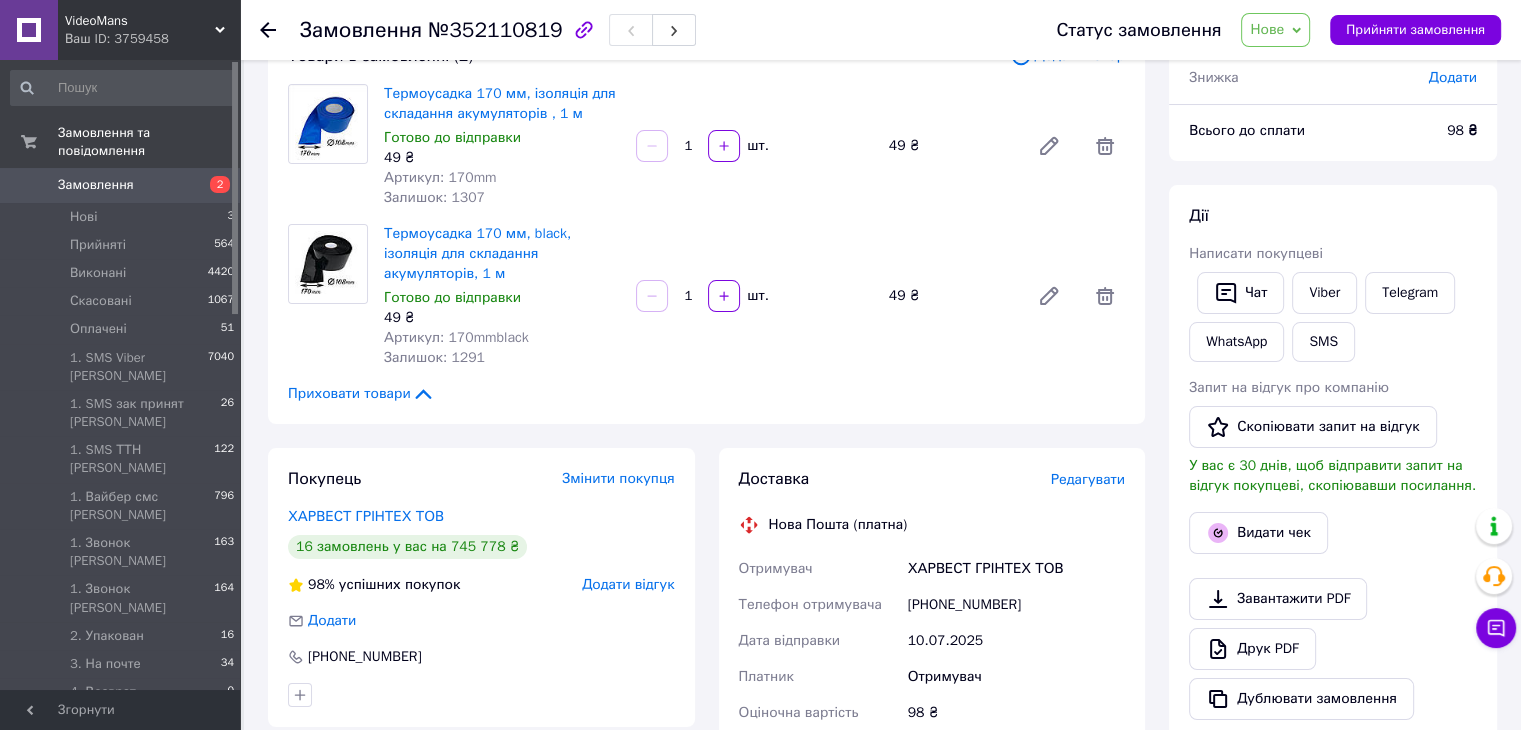 click on "1" at bounding box center [688, 296] 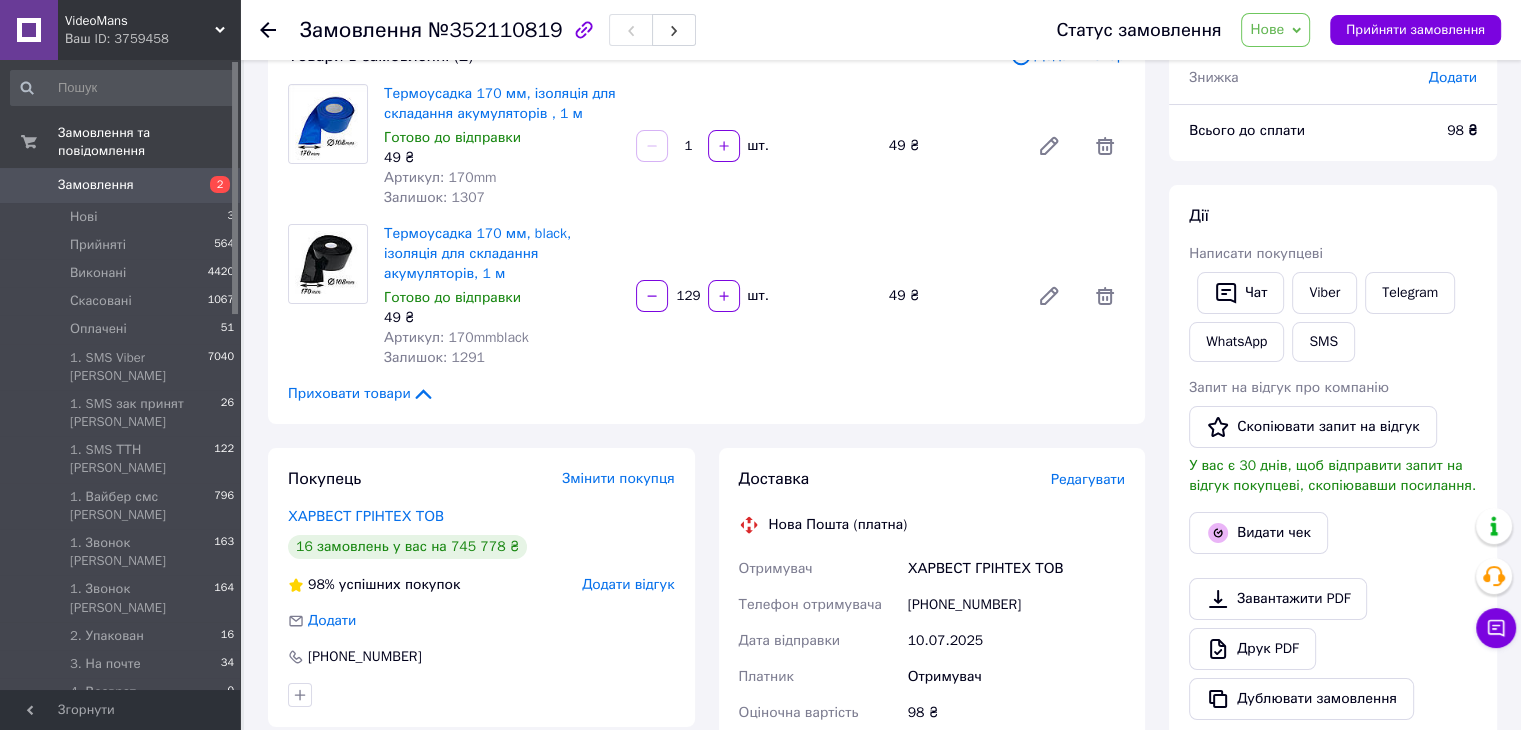 type on "1291" 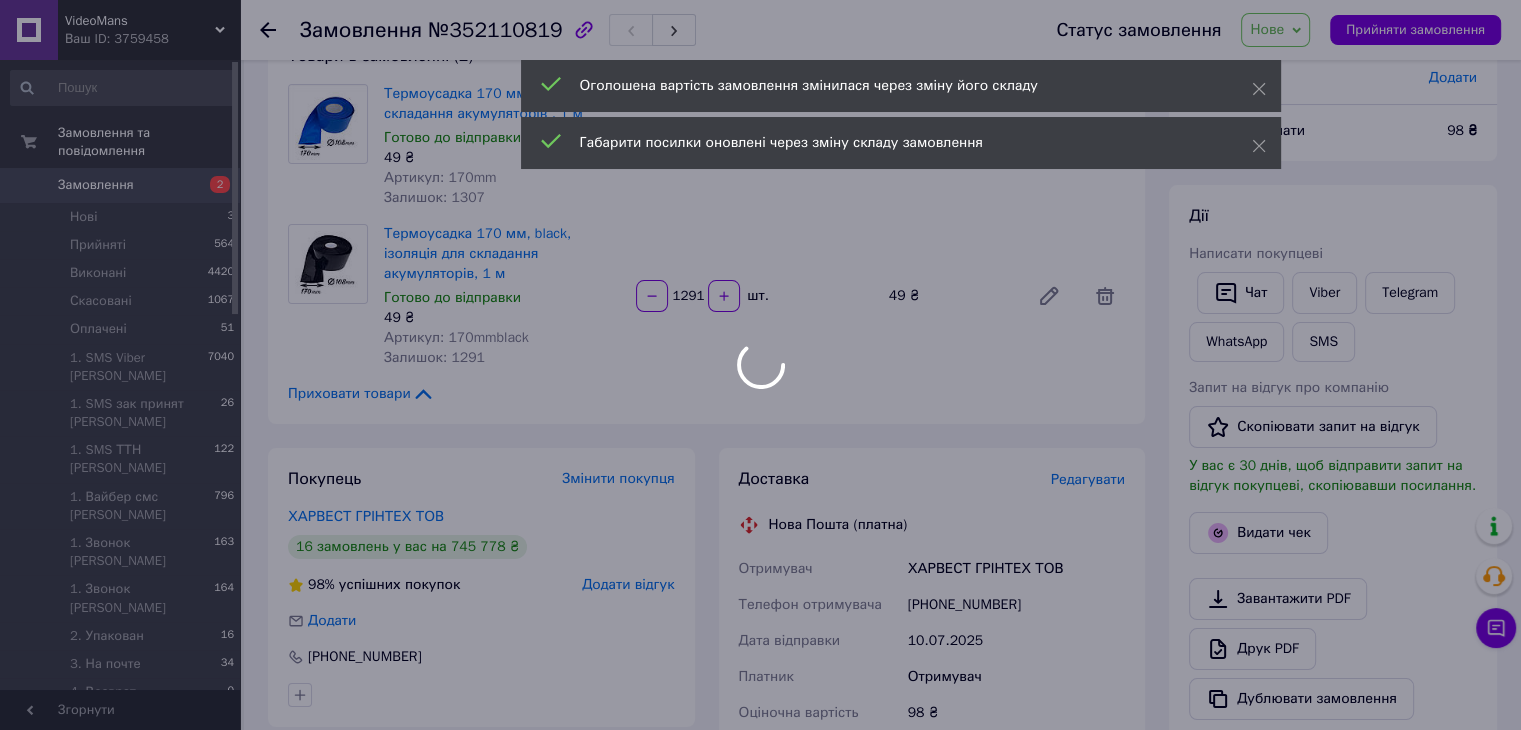 type on "1291" 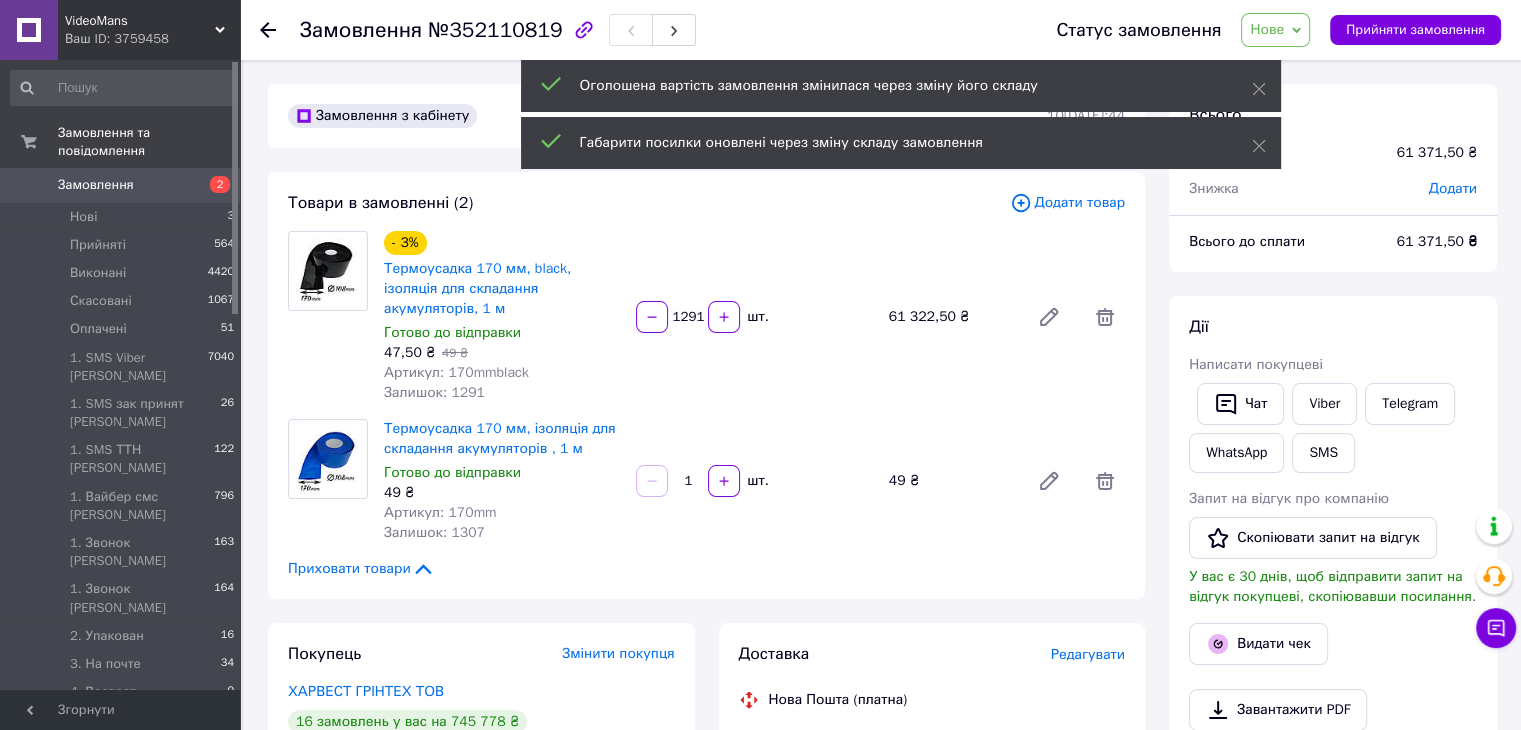 scroll, scrollTop: 0, scrollLeft: 0, axis: both 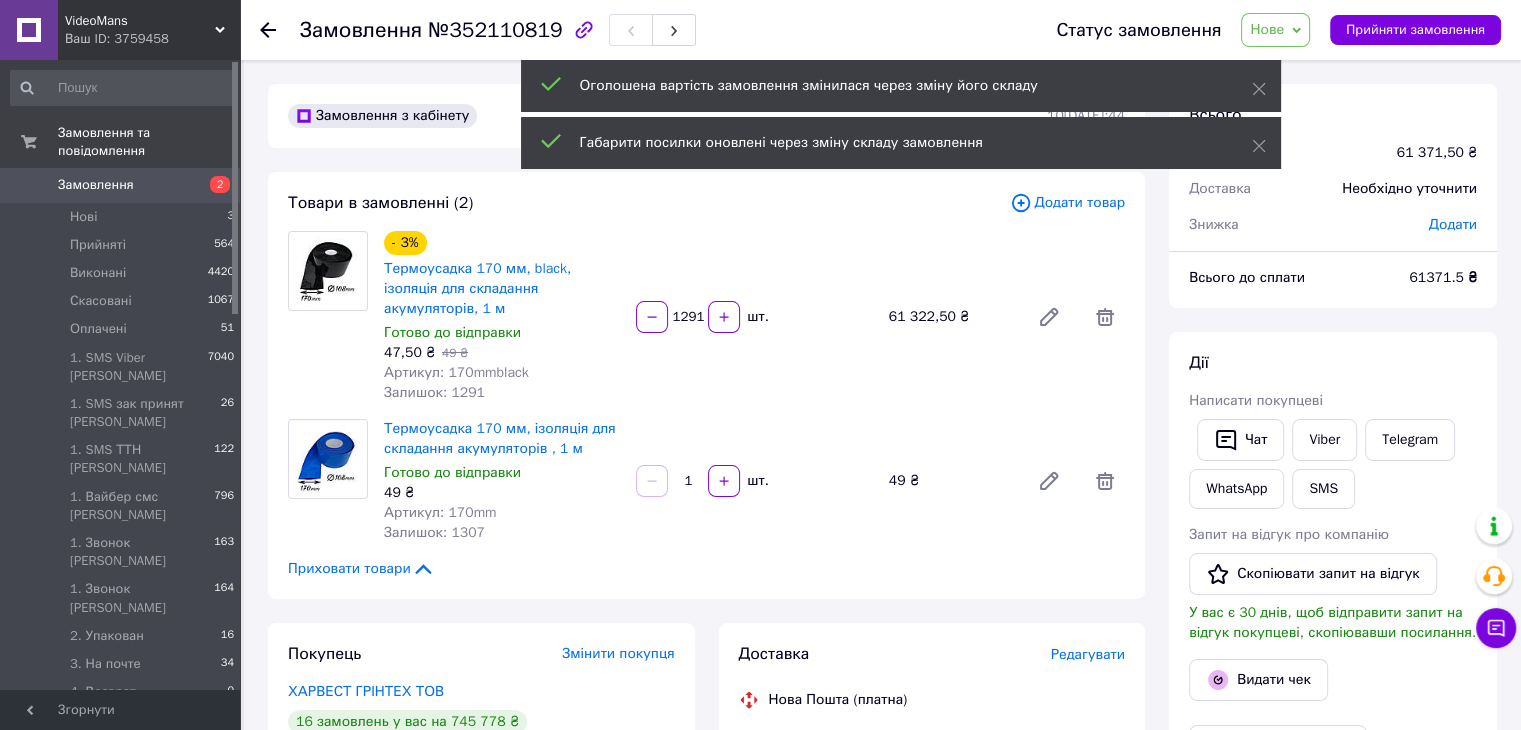 click on "1" at bounding box center [688, 481] 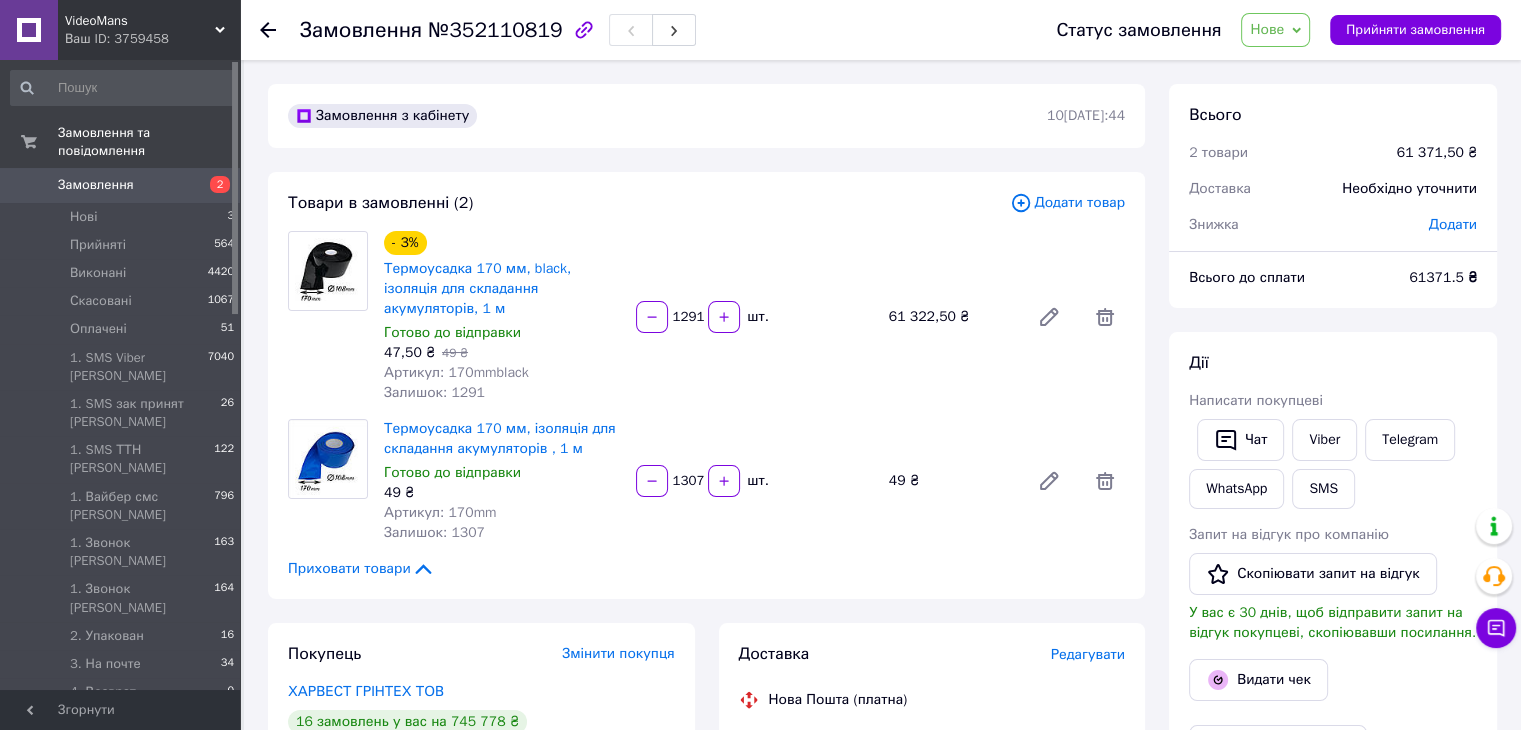 type on "1307" 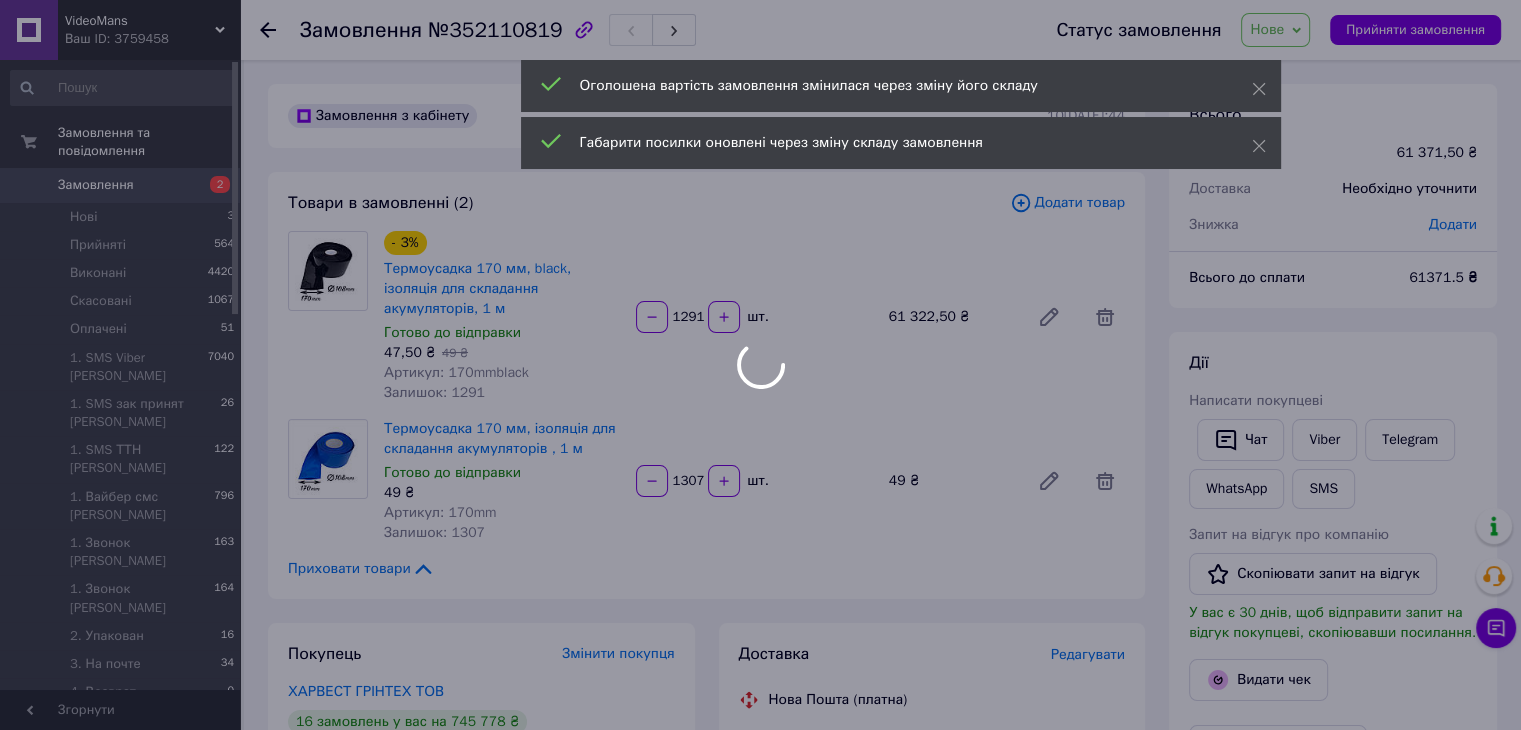 type on "1307" 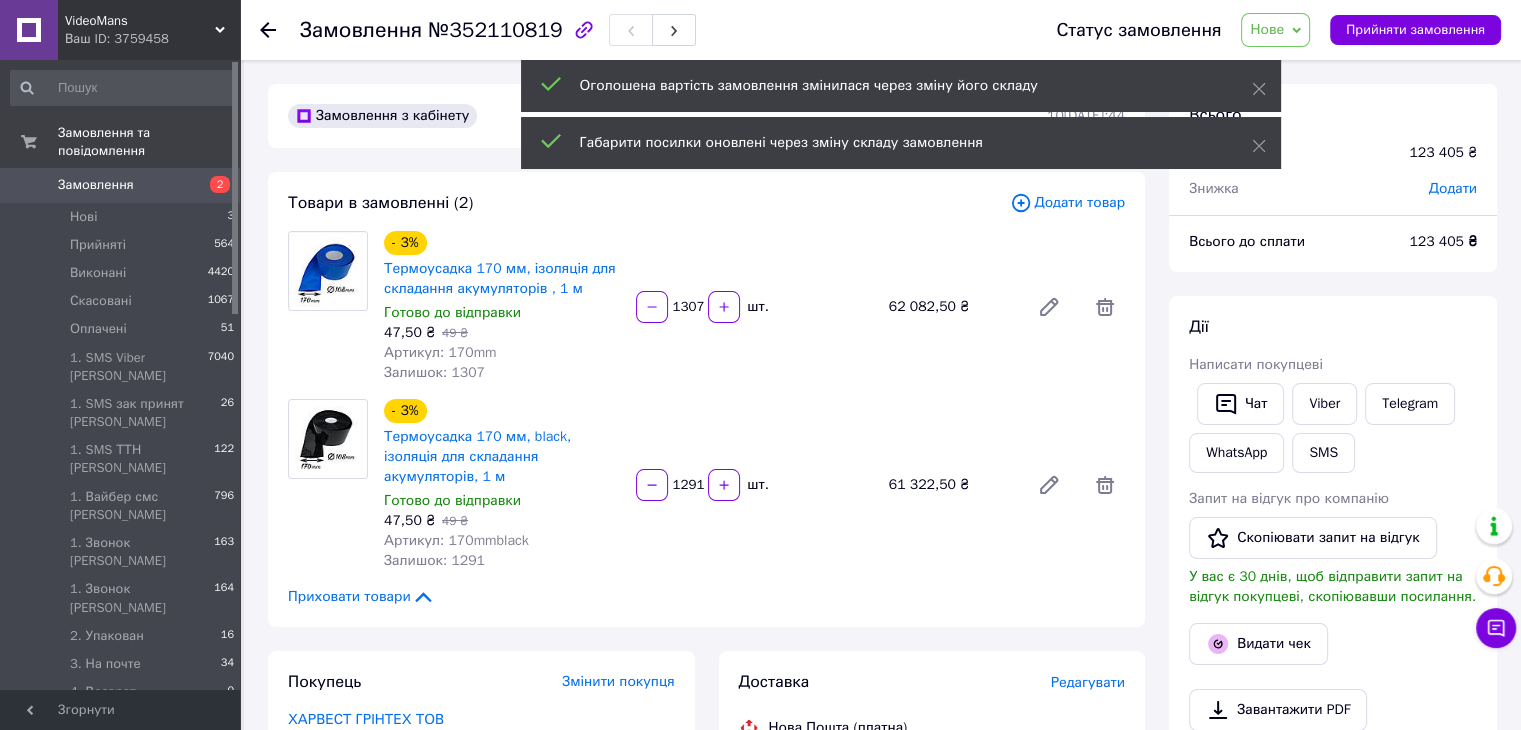 click on "Нове" at bounding box center [1267, 29] 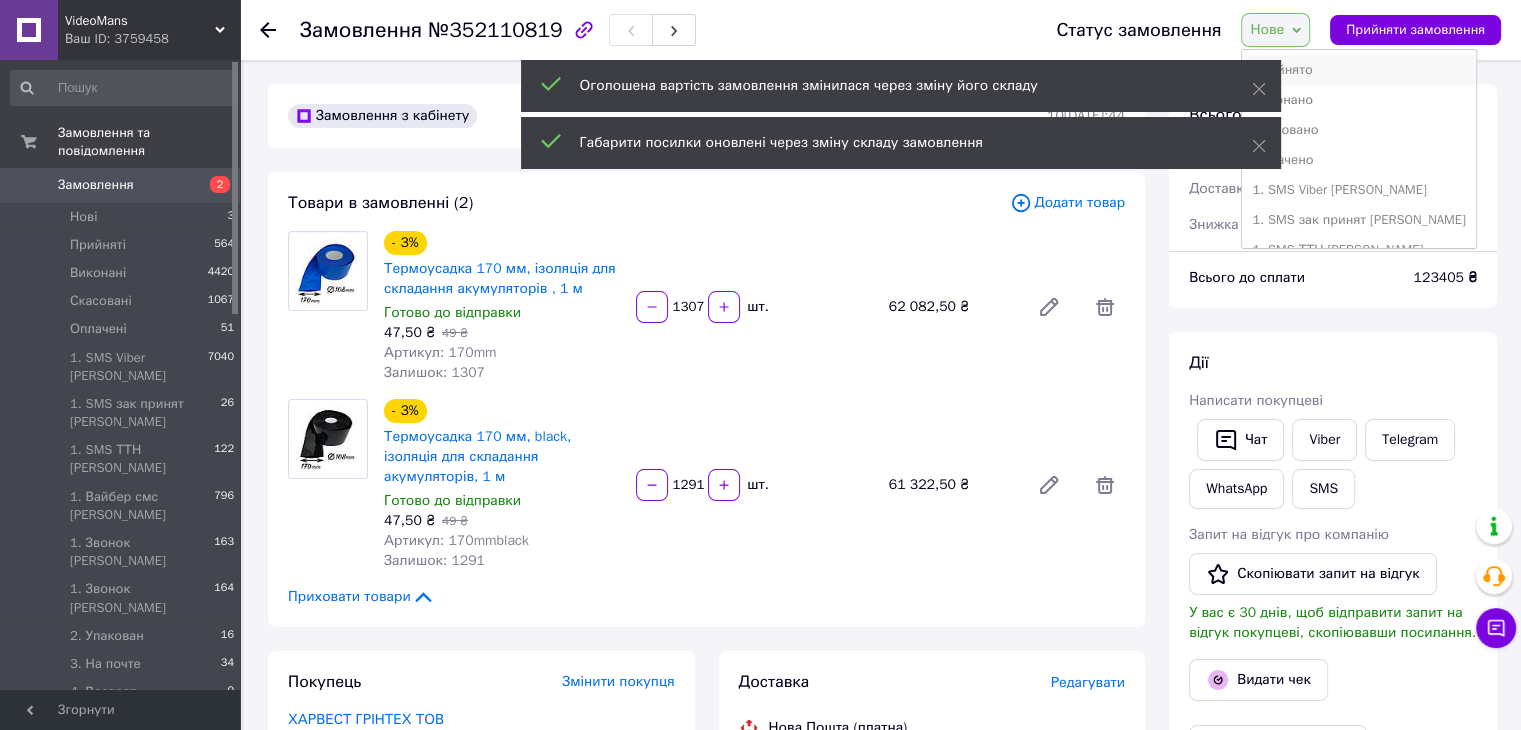 click on "Прийнято" at bounding box center (1358, 70) 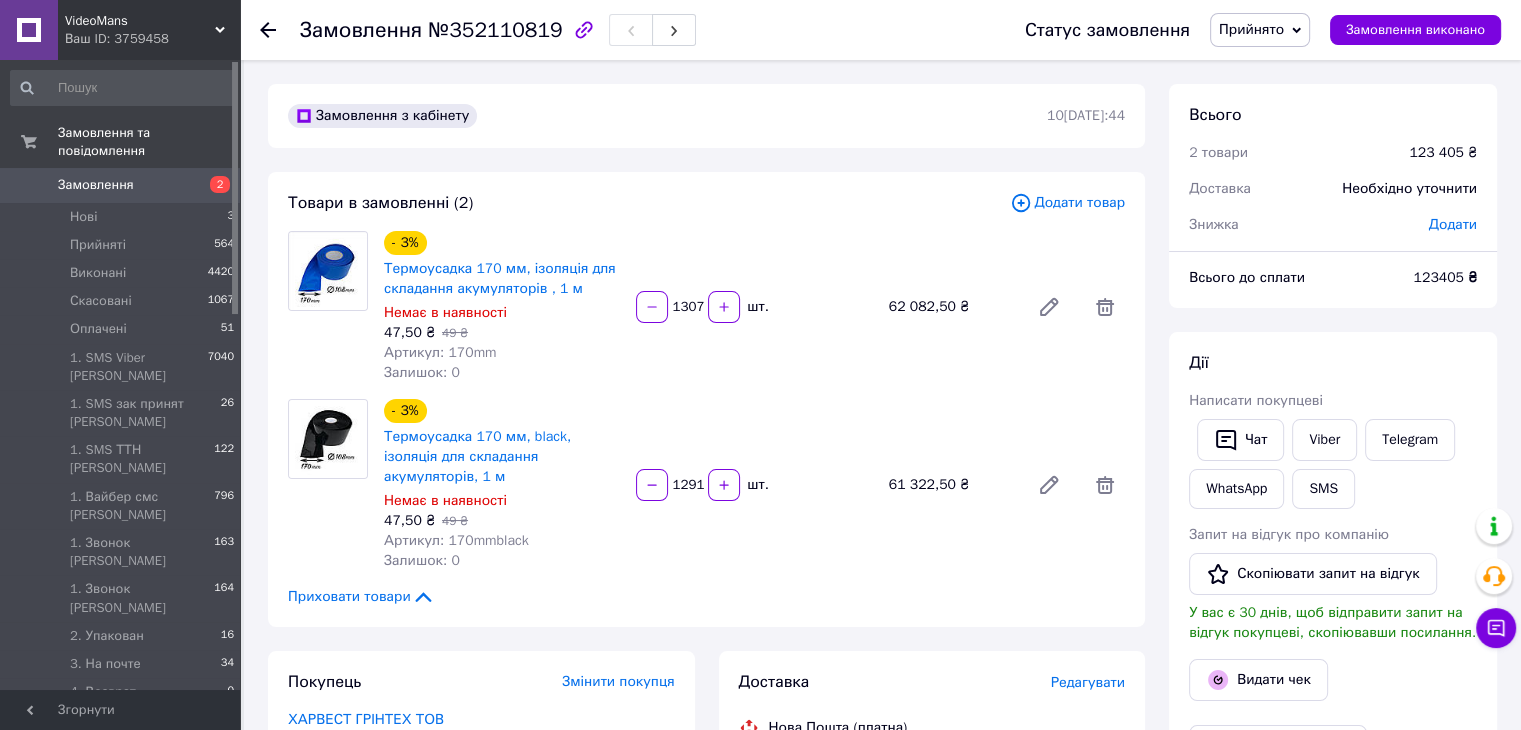 click 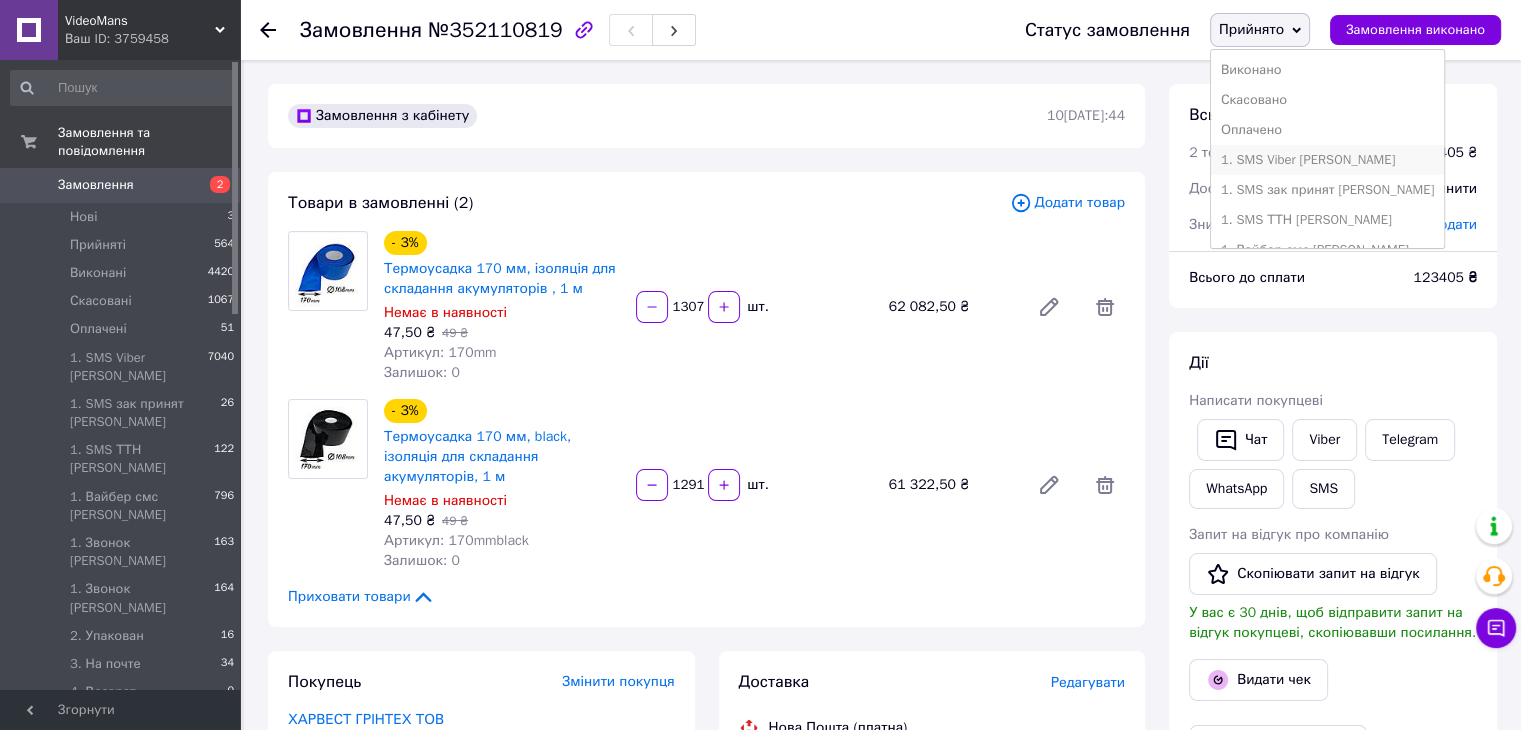 click on "1.  SMS Viber  [PERSON_NAME]" at bounding box center [1327, 160] 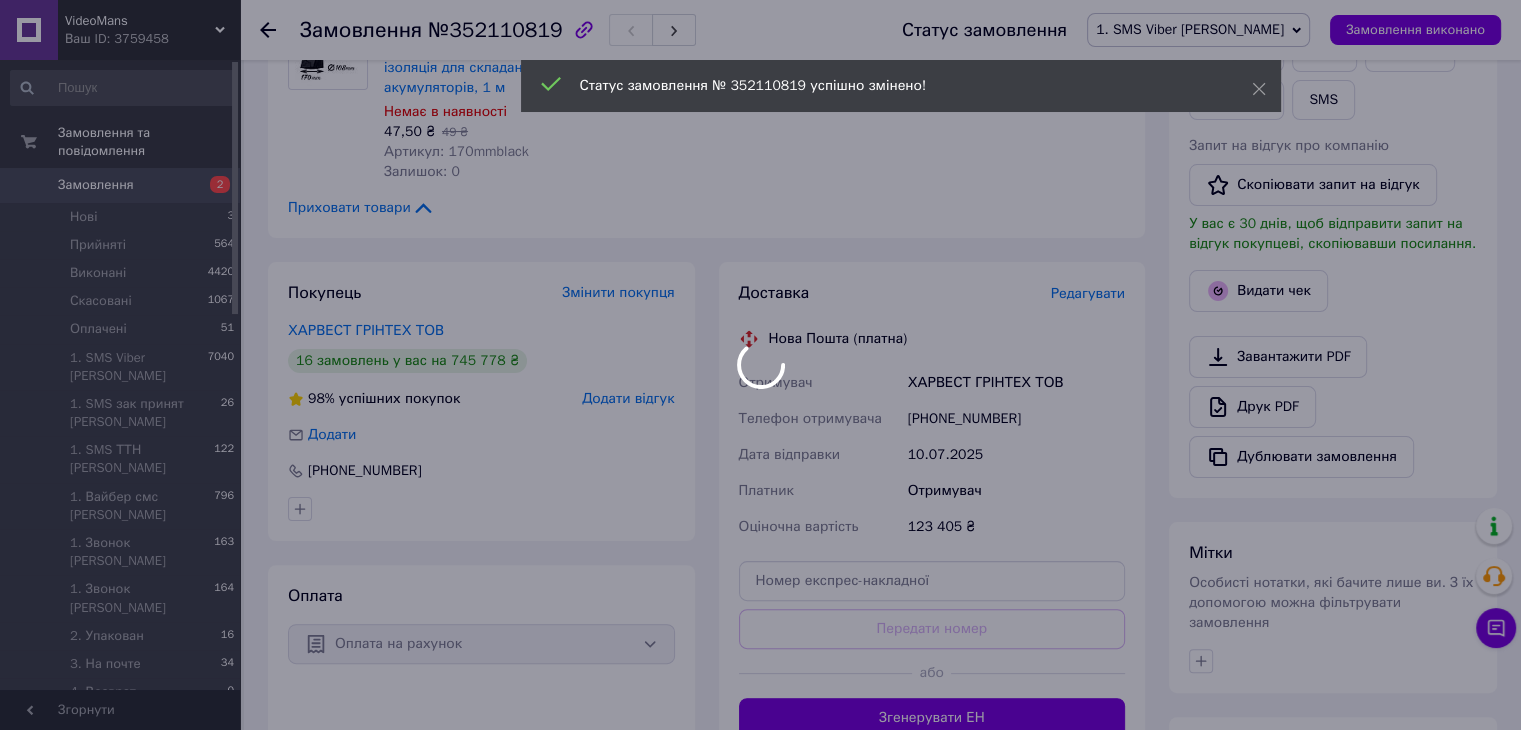 scroll, scrollTop: 400, scrollLeft: 0, axis: vertical 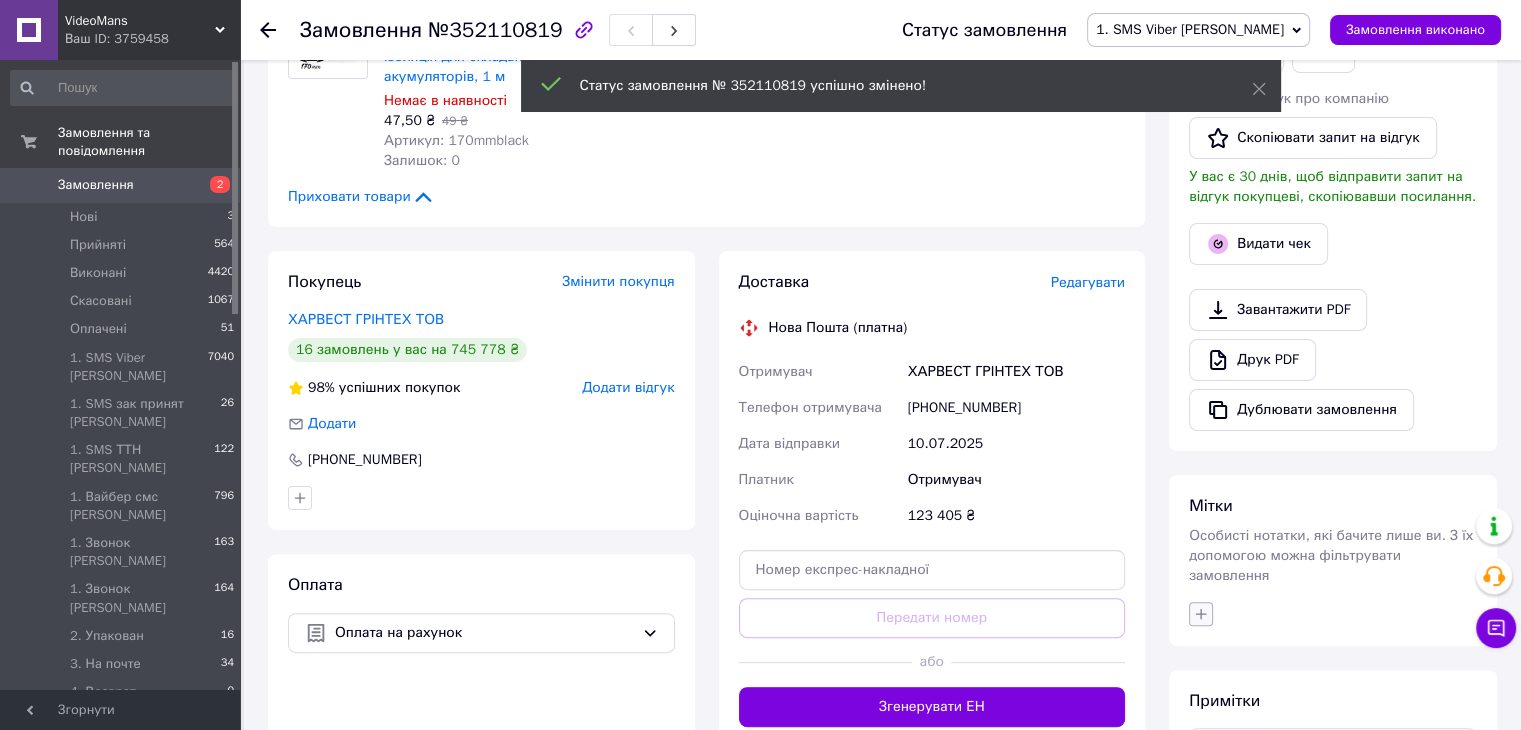 click 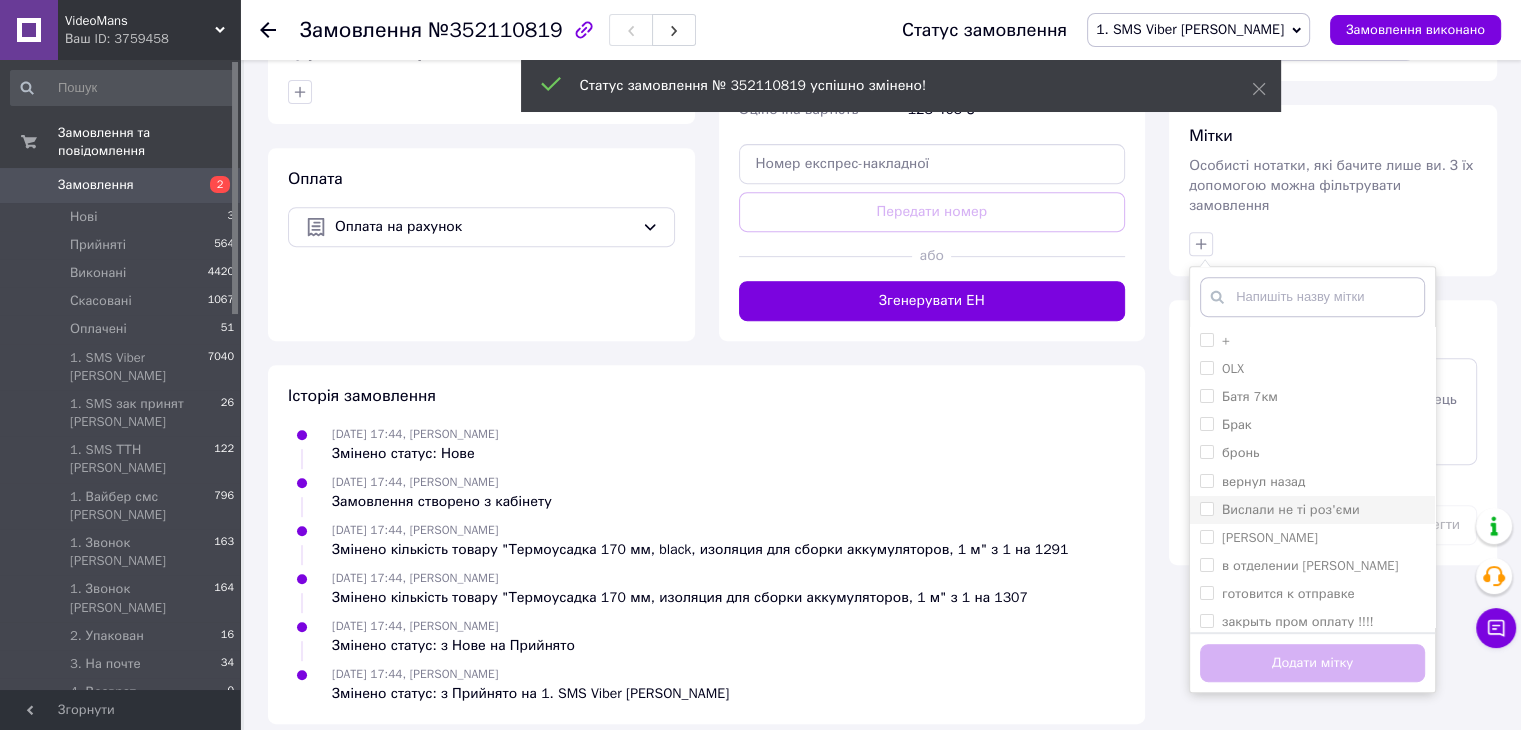 scroll, scrollTop: 807, scrollLeft: 0, axis: vertical 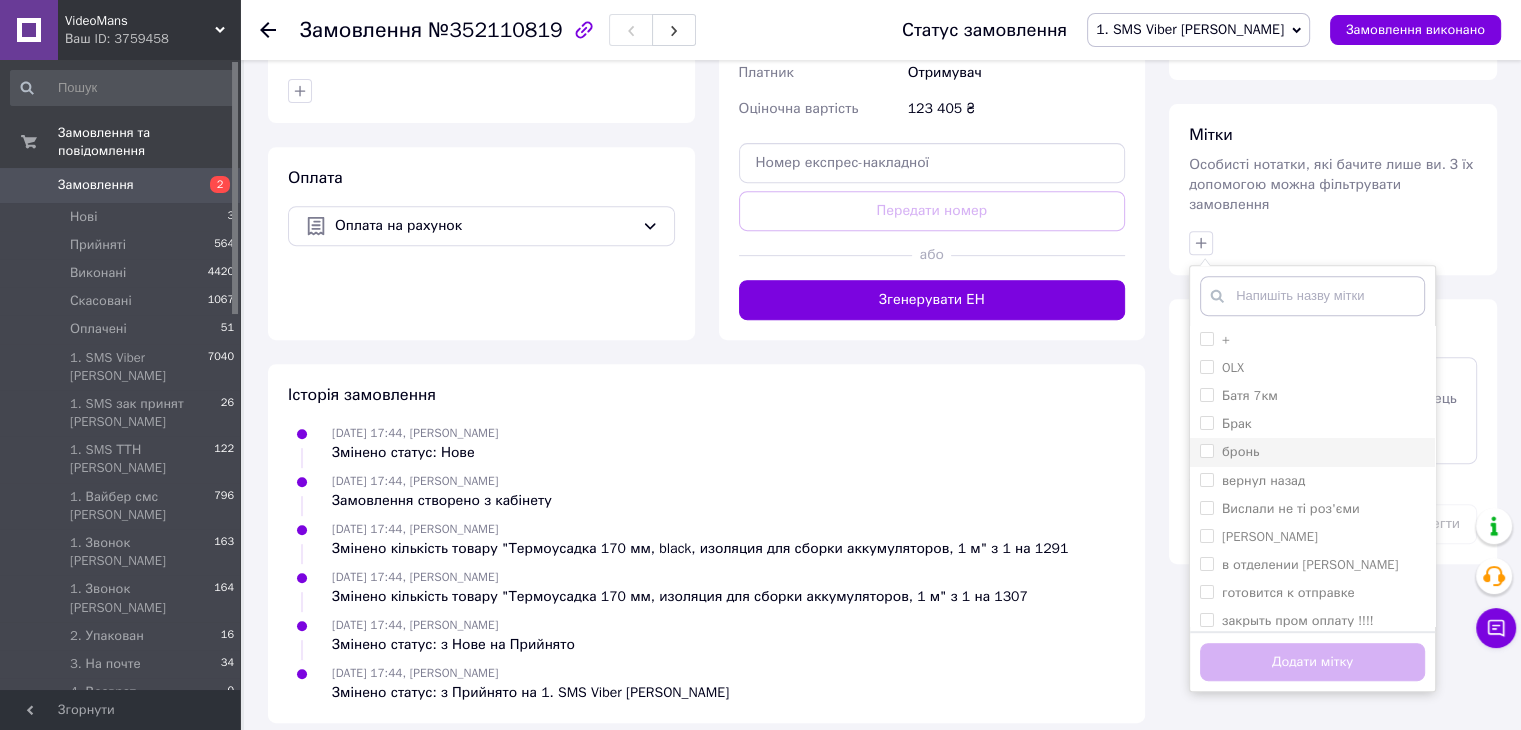click on "бронь" at bounding box center [1312, 452] 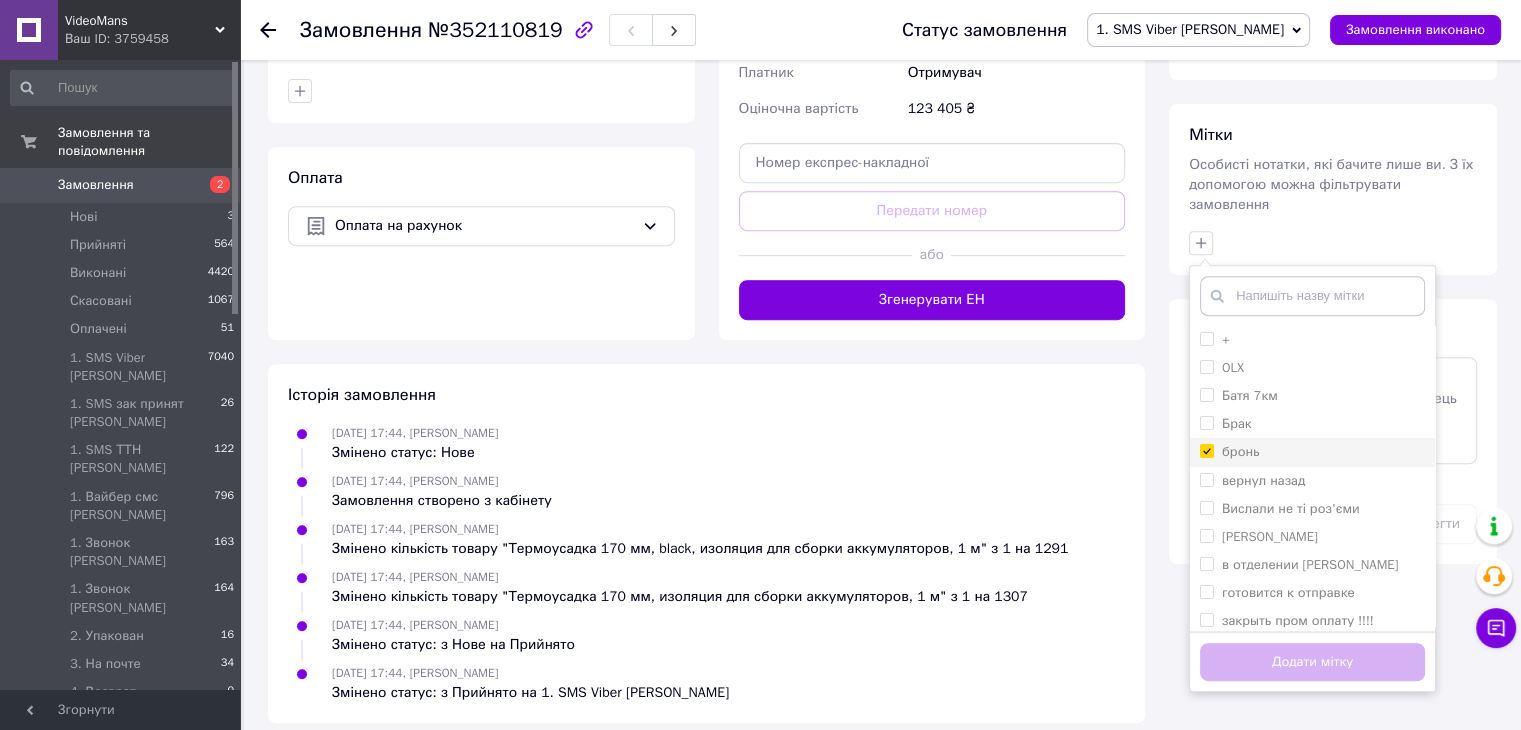 checkbox on "true" 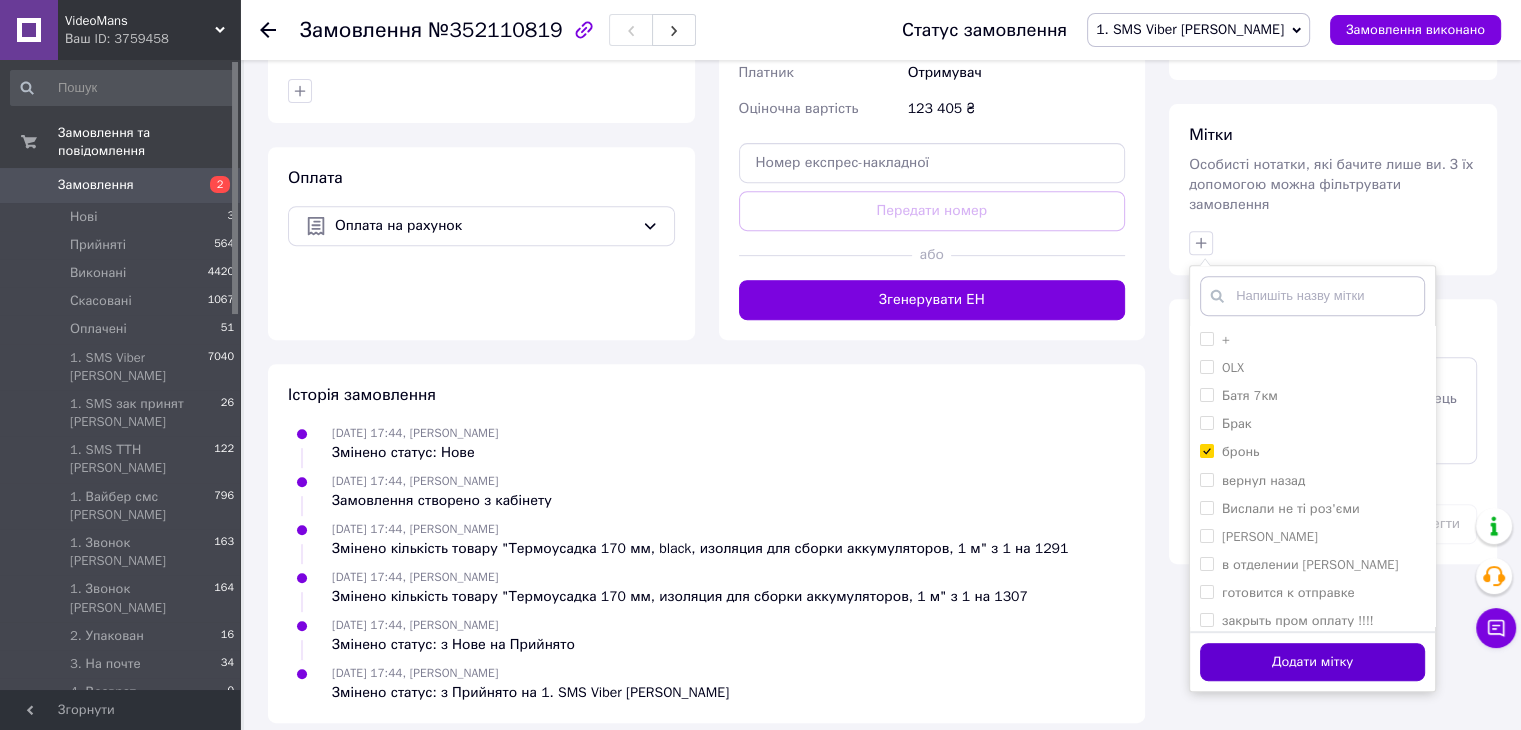 click on "Додати мітку" at bounding box center [1312, 662] 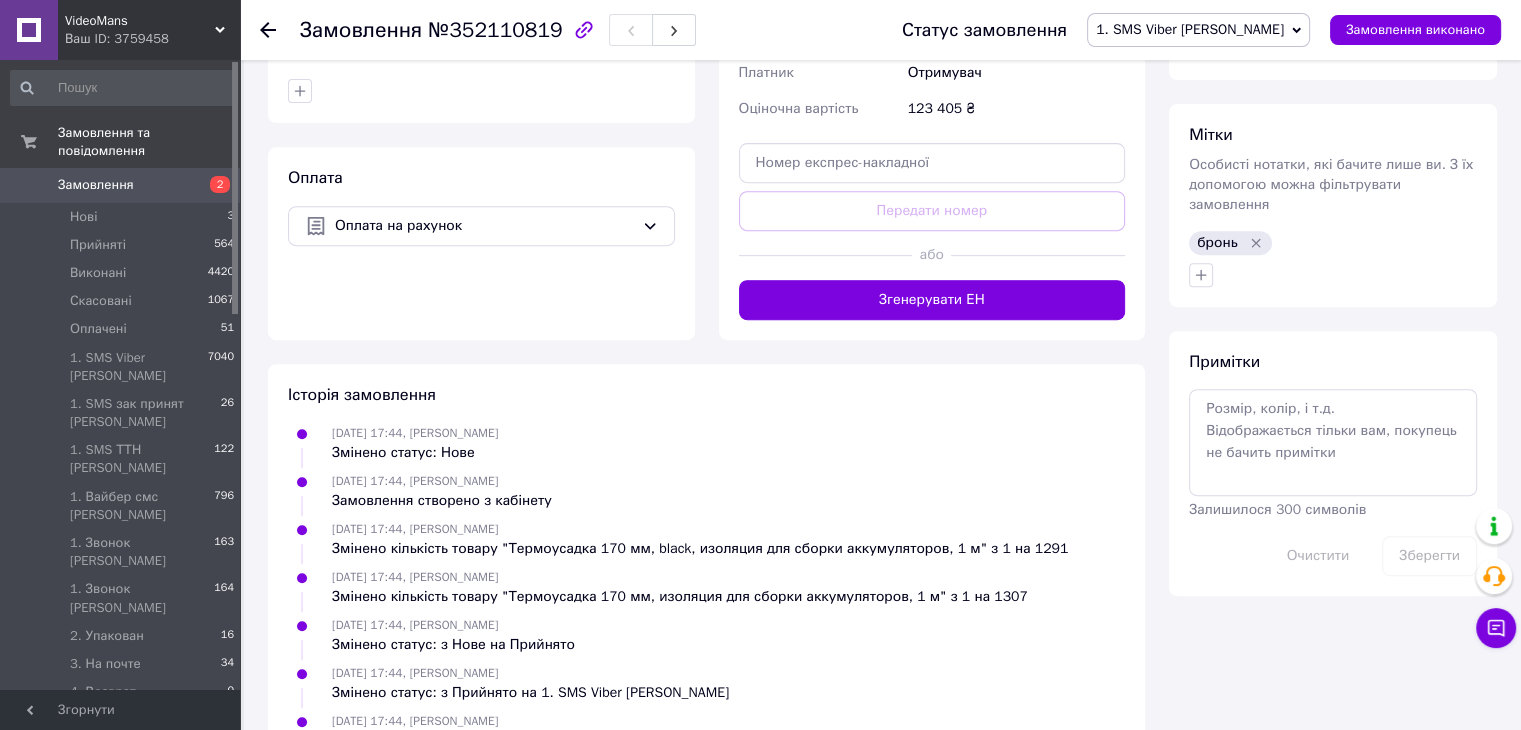 click 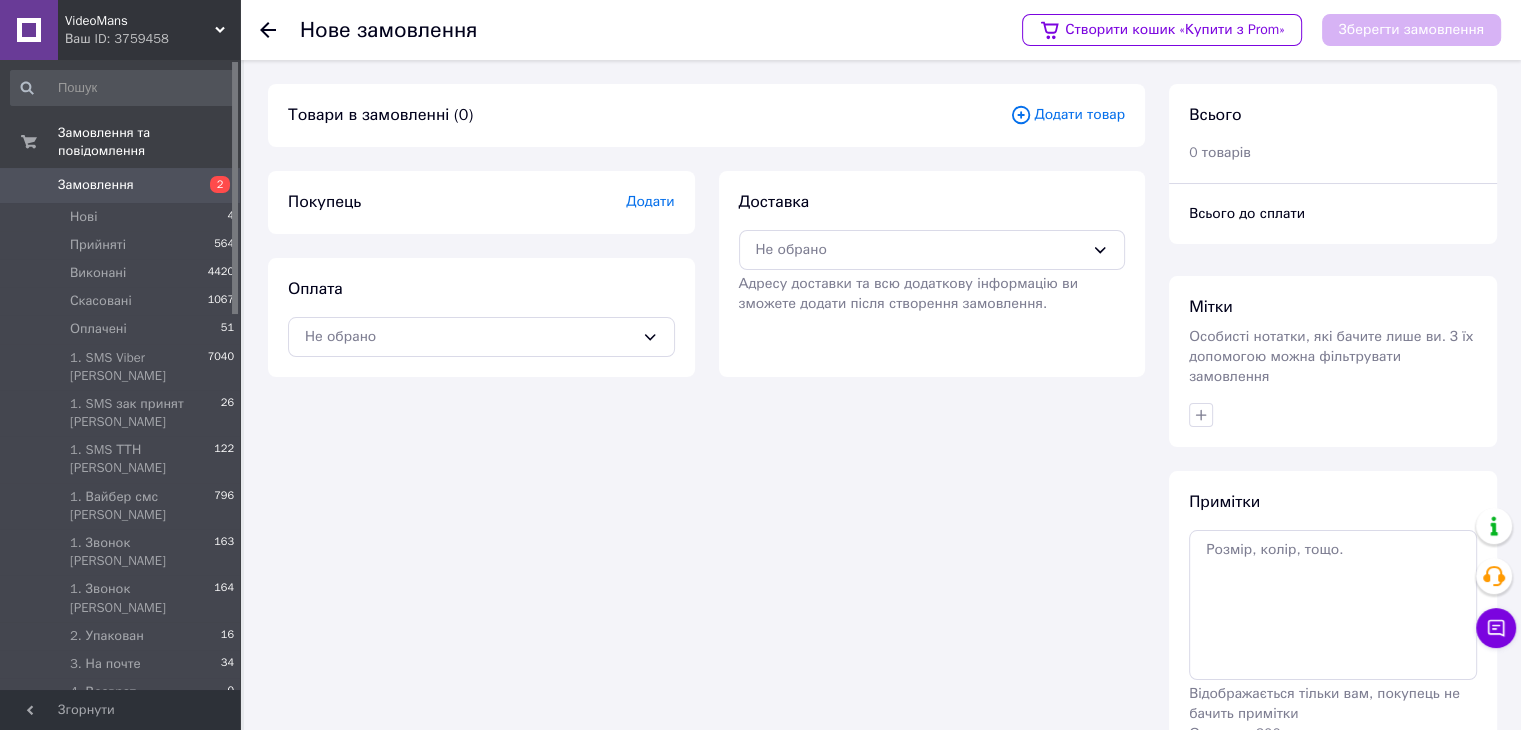 click 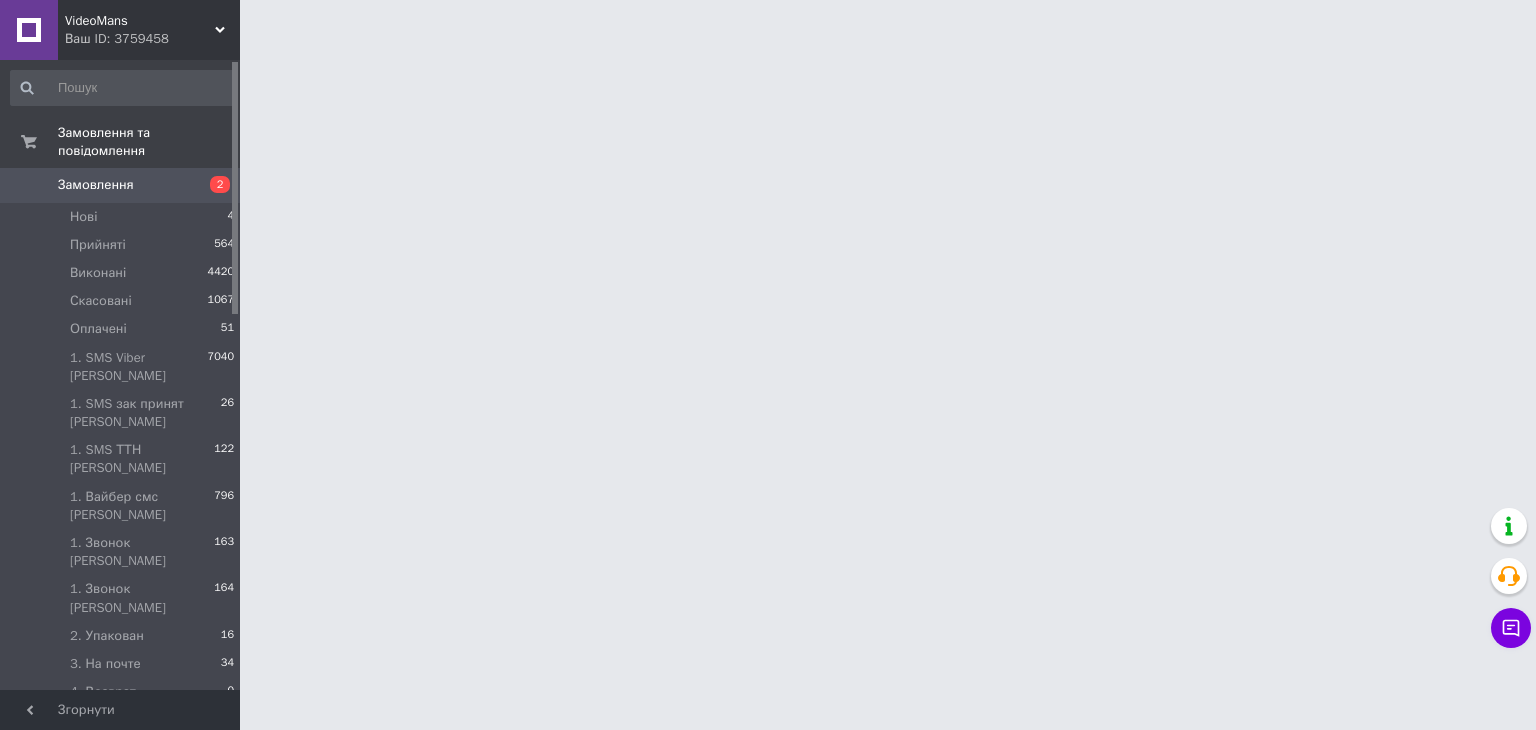 drag, startPoint x: 1127, startPoint y: 427, endPoint x: 1102, endPoint y: 397, distance: 39.051247 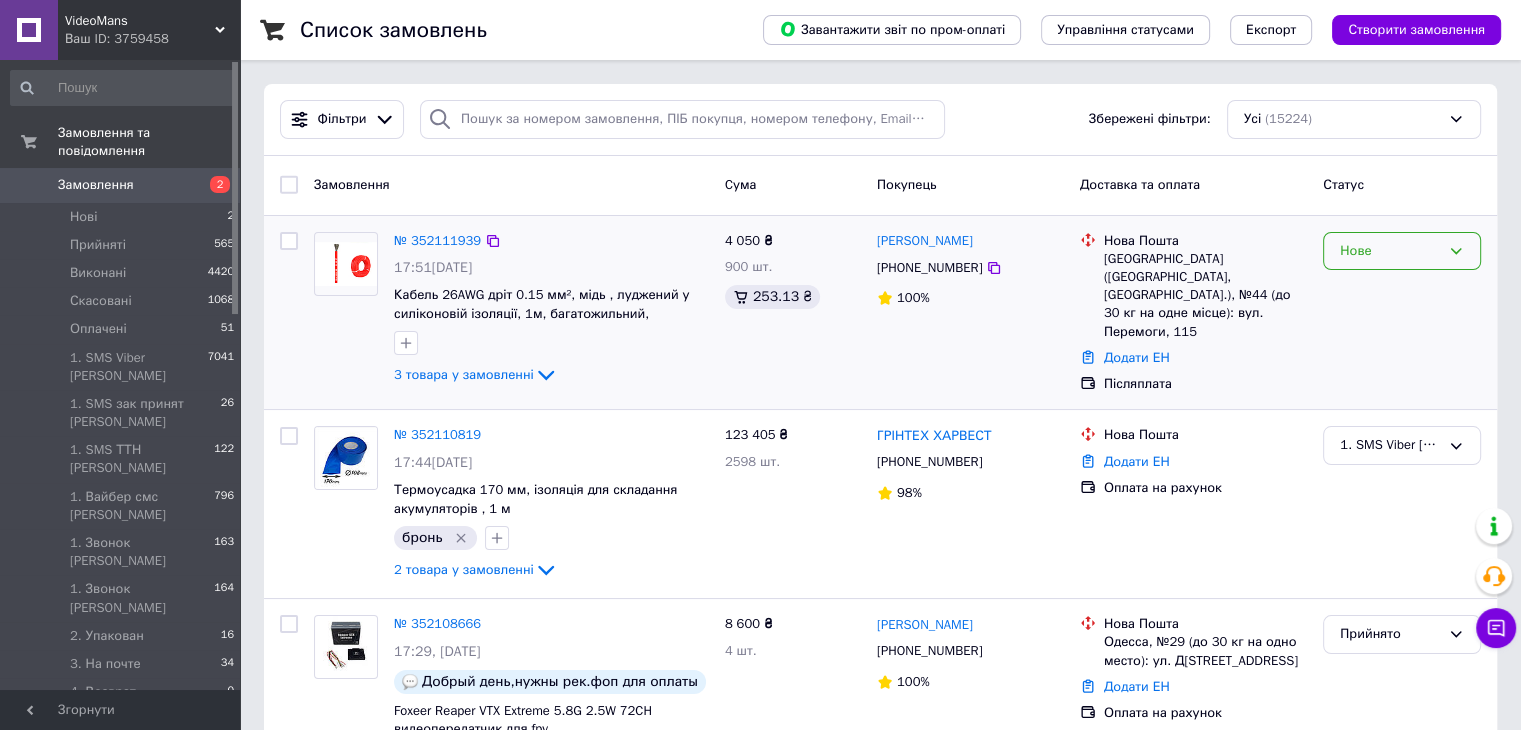 click on "Нове" at bounding box center [1402, 251] 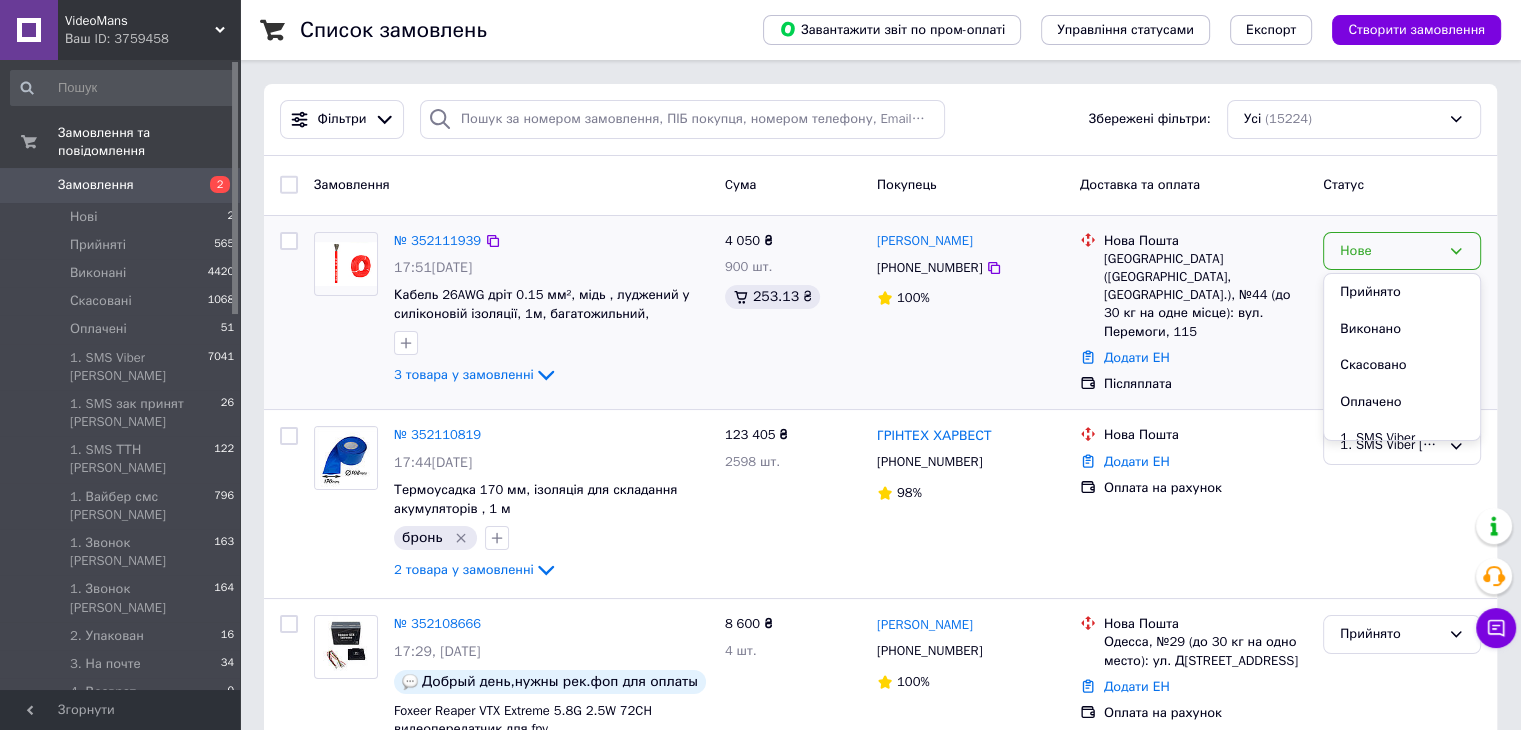 click on "[GEOGRAPHIC_DATA] Скасовано Оплачено 1.  SMS Viber  [PERSON_NAME] 1. SMS зак принят [PERSON_NAME]  1. SMS ТТН [PERSON_NAME]  1. Вайбер смс [PERSON_NAME] 1. Звонок [PERSON_NAME] 1. Звонок [PERSON_NAME] 2. Упакован 3. На почте 4. Возврат 5. У покупателя 6. Деньги у нас  Email Epicentr [PERSON_NAME] [PERSON_NAME]  SMS Telegram [PERSON_NAME] SMS W/A [PERSON_NAME] Вайбер [PERSON_NAME] Звонок [PERSON_NAME] Не забрал посылку Не отвечает ОЛХ Повторное смс Чат пром Эпицентр [PERSON_NAME]" at bounding box center [1402, 251] 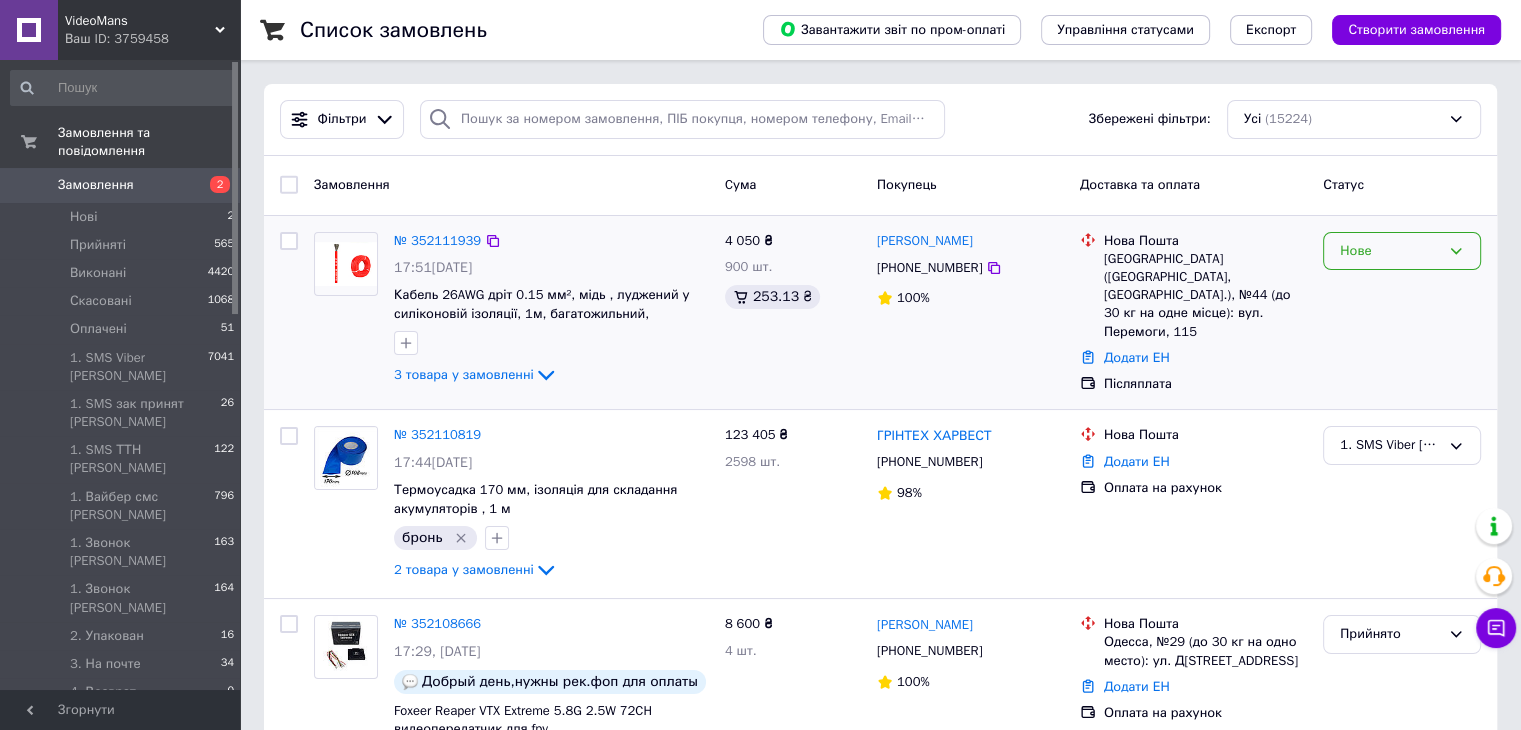 click on "Нове" at bounding box center (1390, 251) 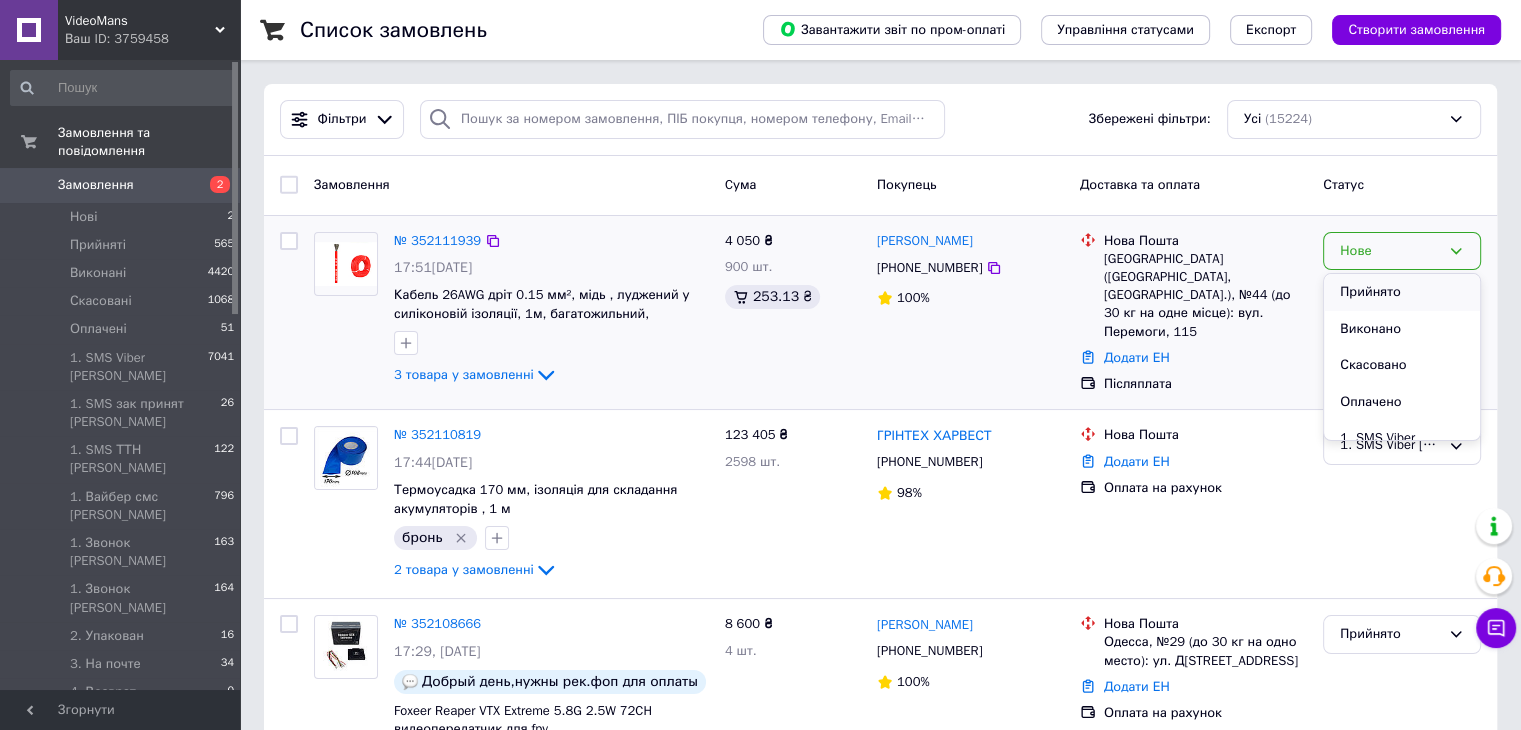 click on "Прийнято" at bounding box center (1402, 292) 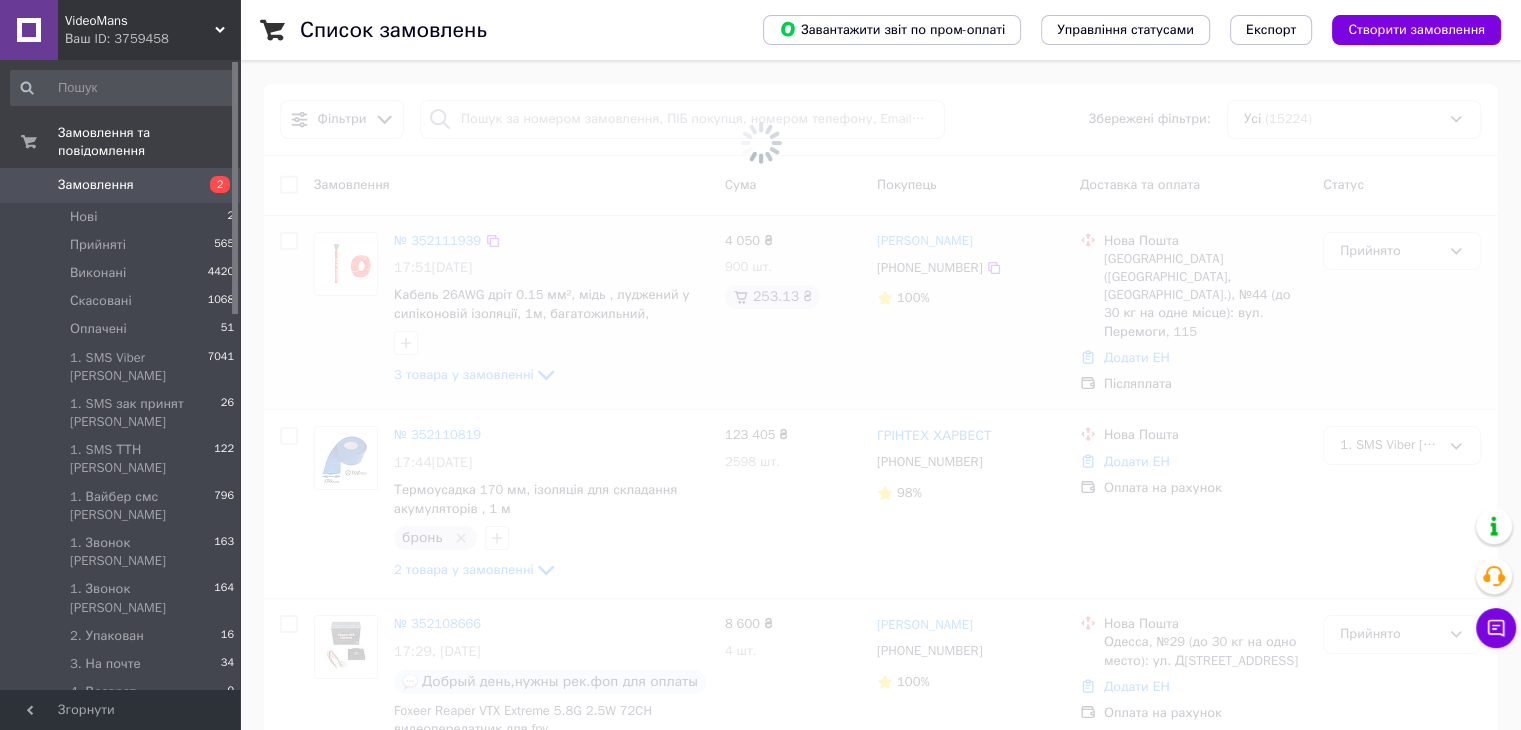 click at bounding box center [760, 365] 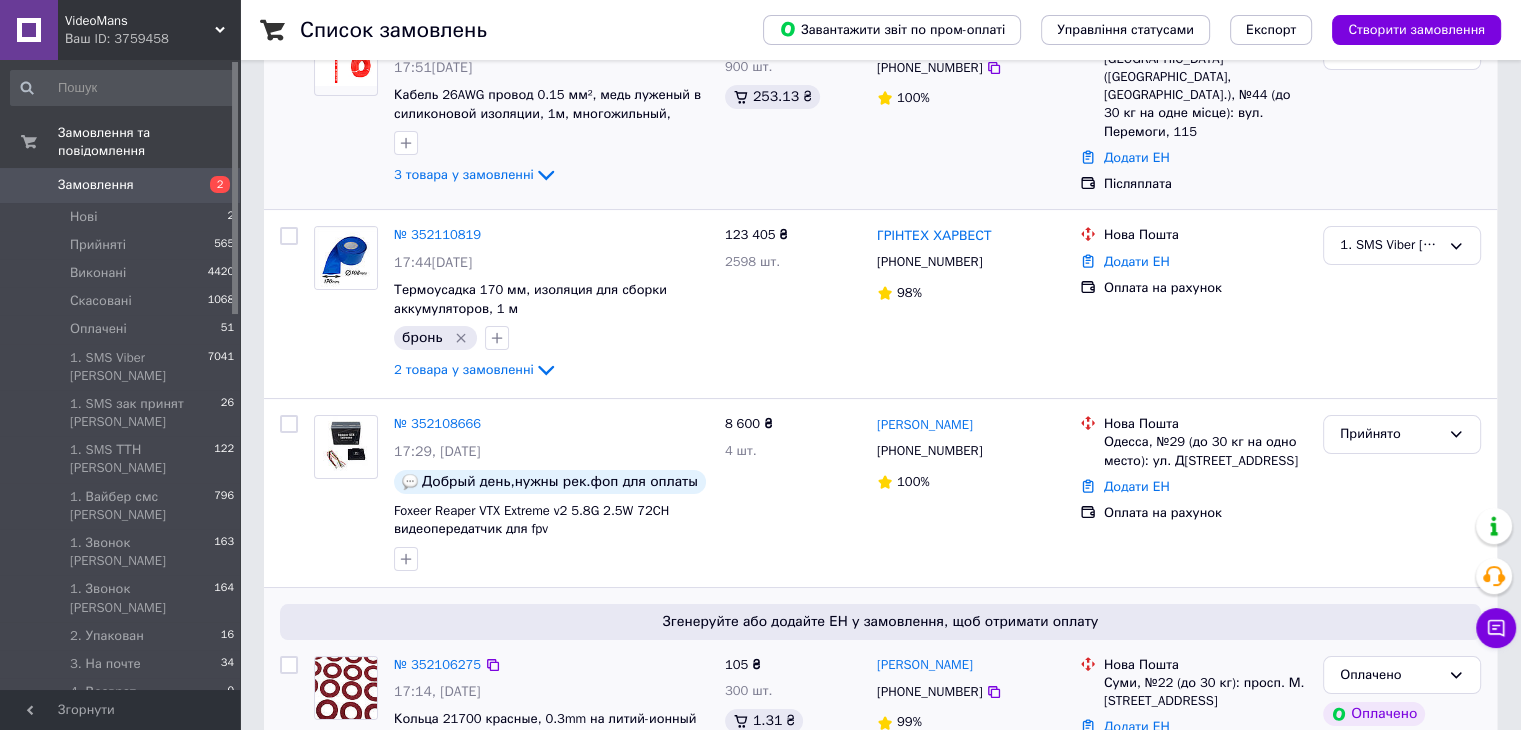 scroll, scrollTop: 300, scrollLeft: 0, axis: vertical 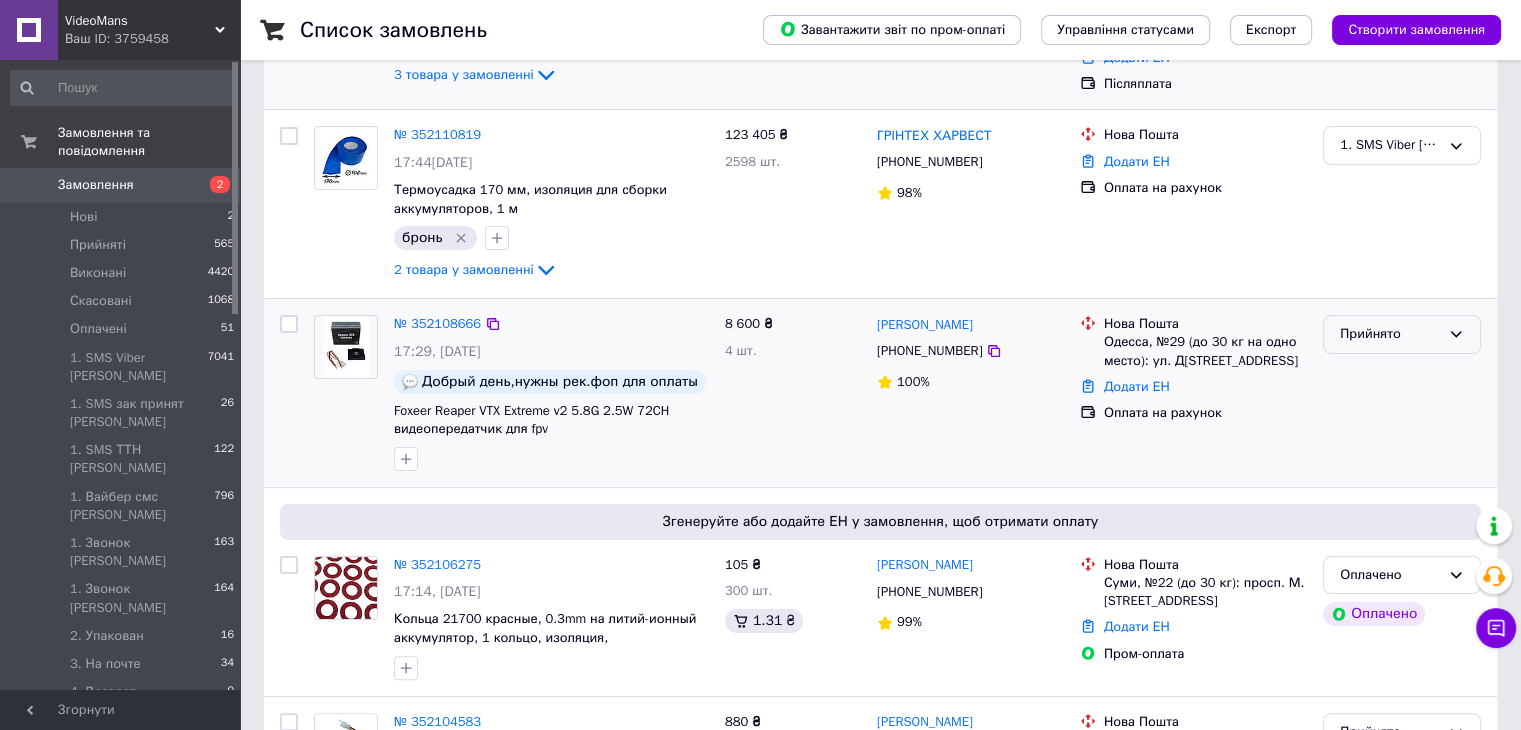 click on "Прийнято" at bounding box center (1390, 334) 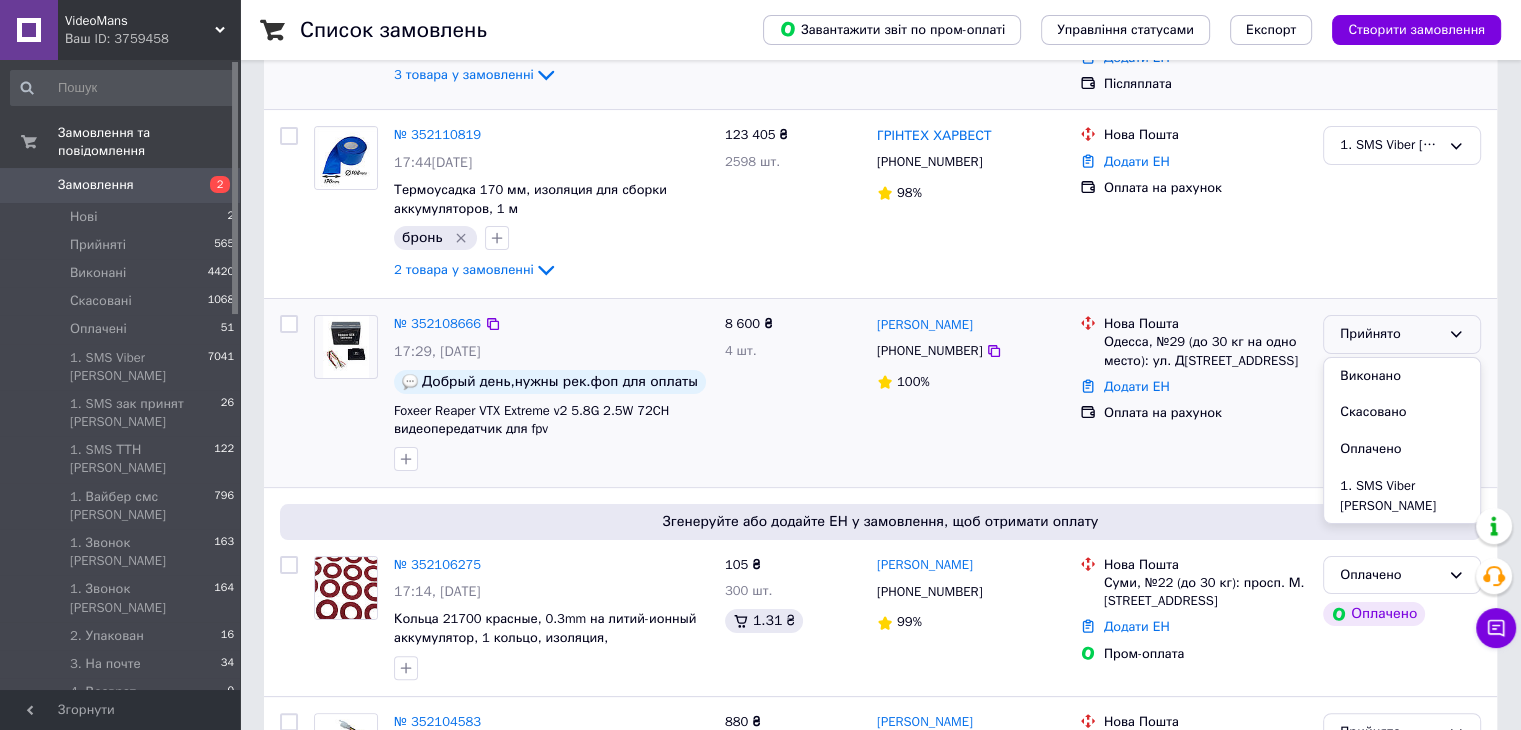 drag, startPoint x: 1396, startPoint y: 480, endPoint x: 1337, endPoint y: 422, distance: 82.73451 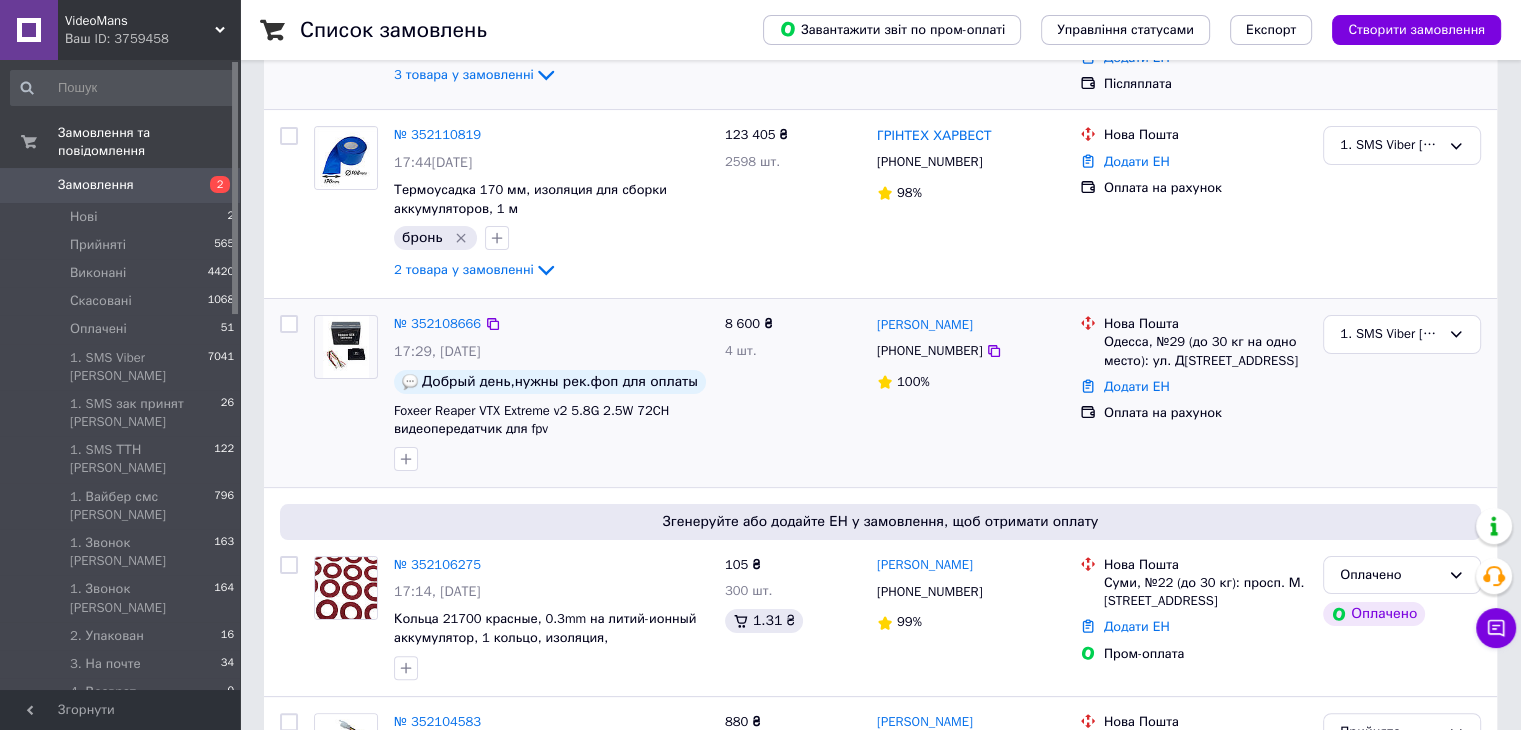 click on "1.  SMS Viber  [PERSON_NAME]" at bounding box center [1402, 393] 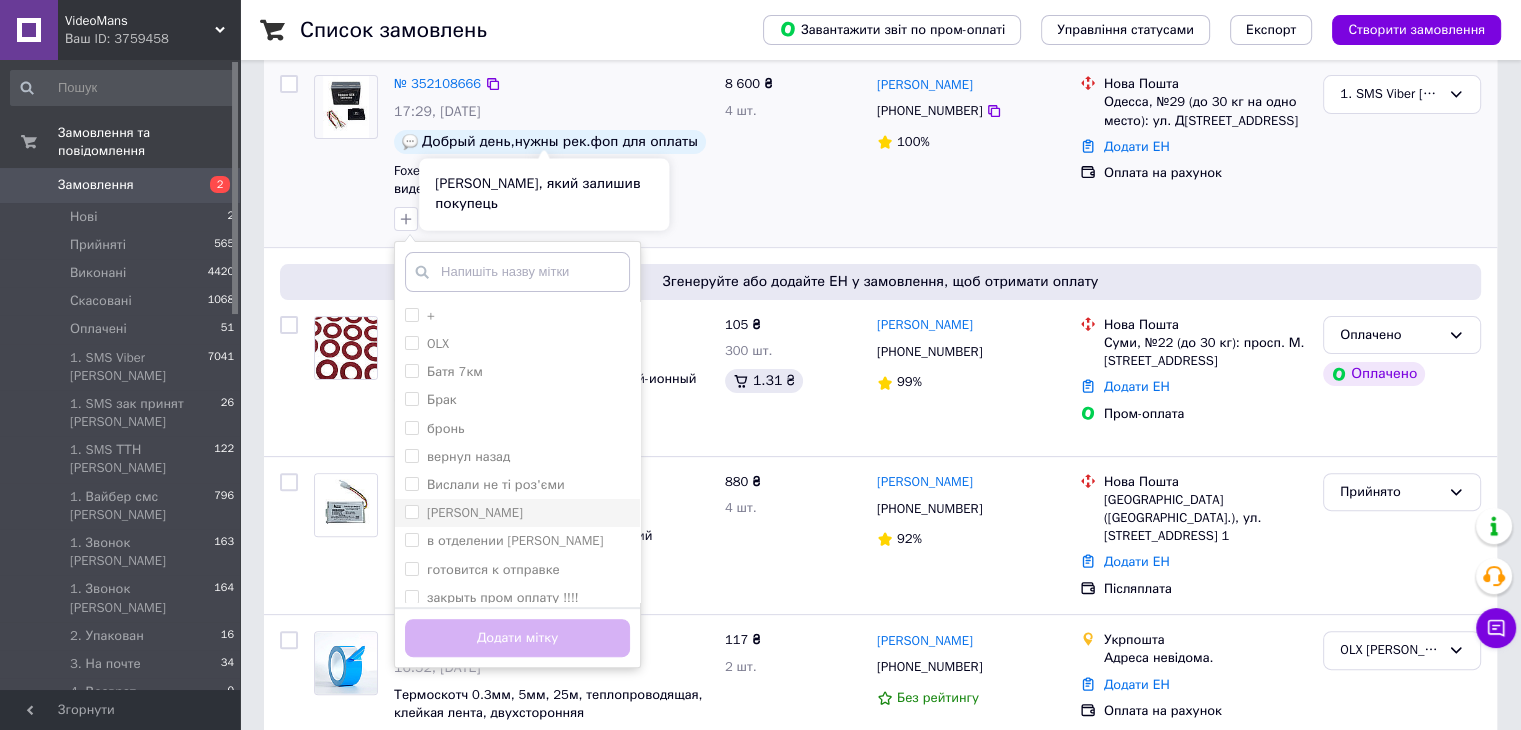 scroll, scrollTop: 600, scrollLeft: 0, axis: vertical 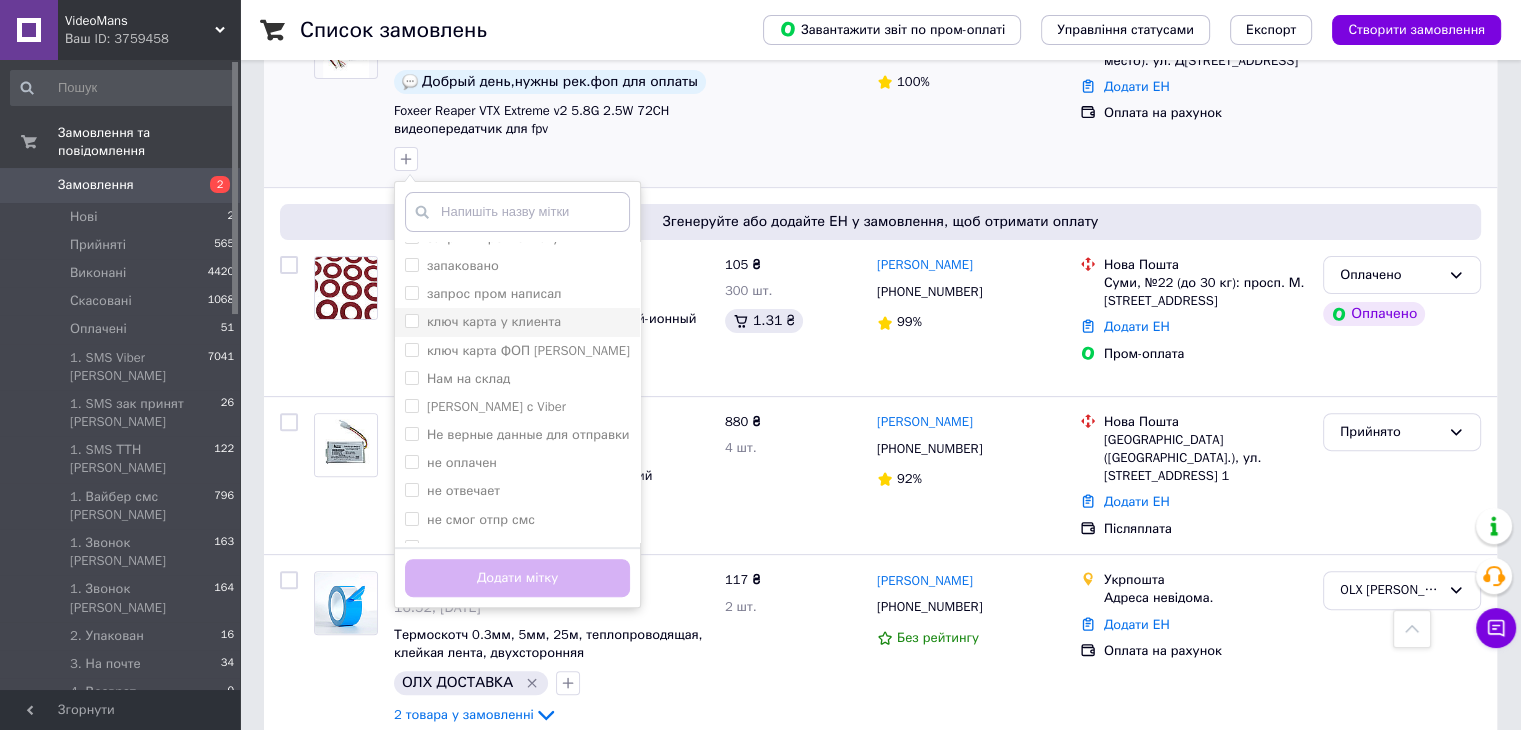 click on "ключ карта у клиента" at bounding box center (494, 321) 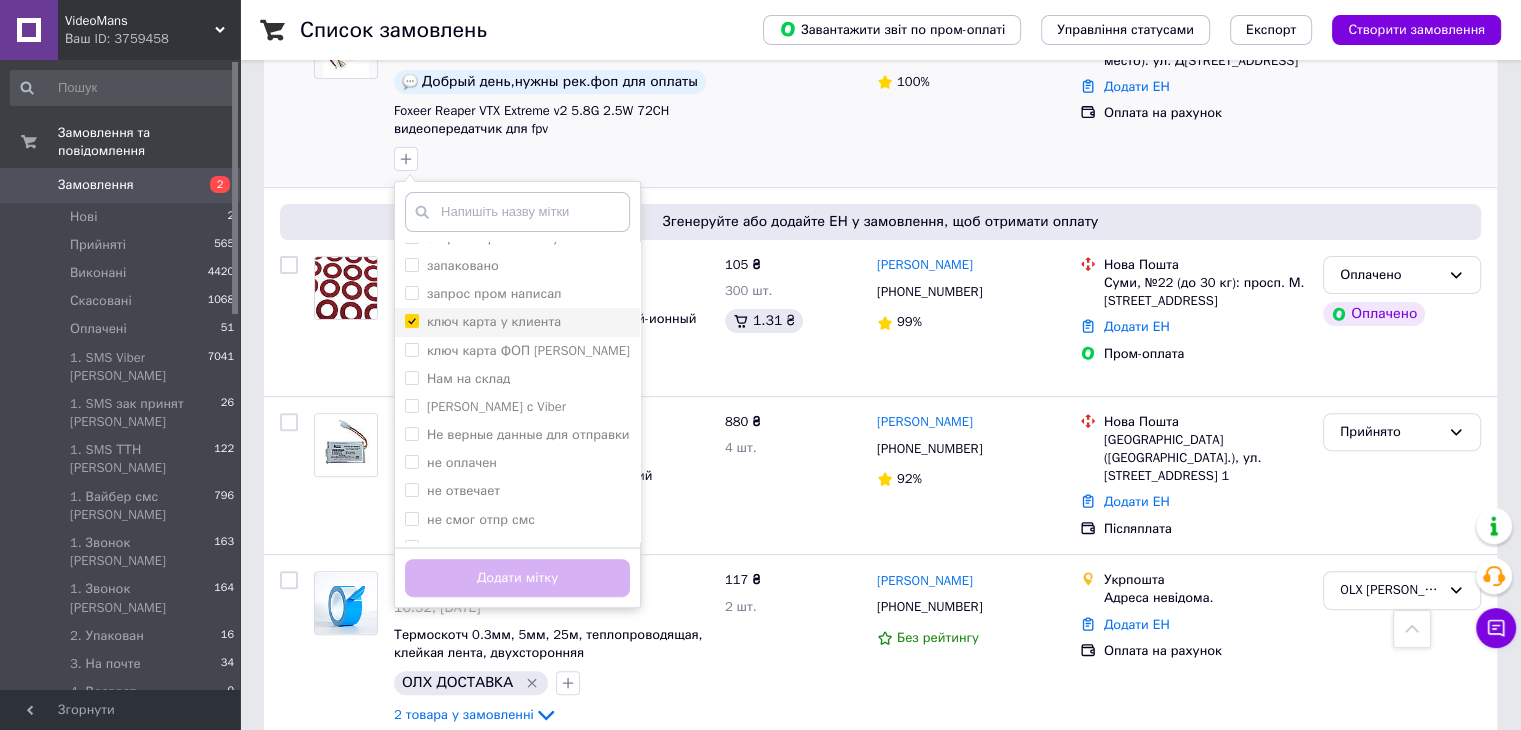 checkbox on "true" 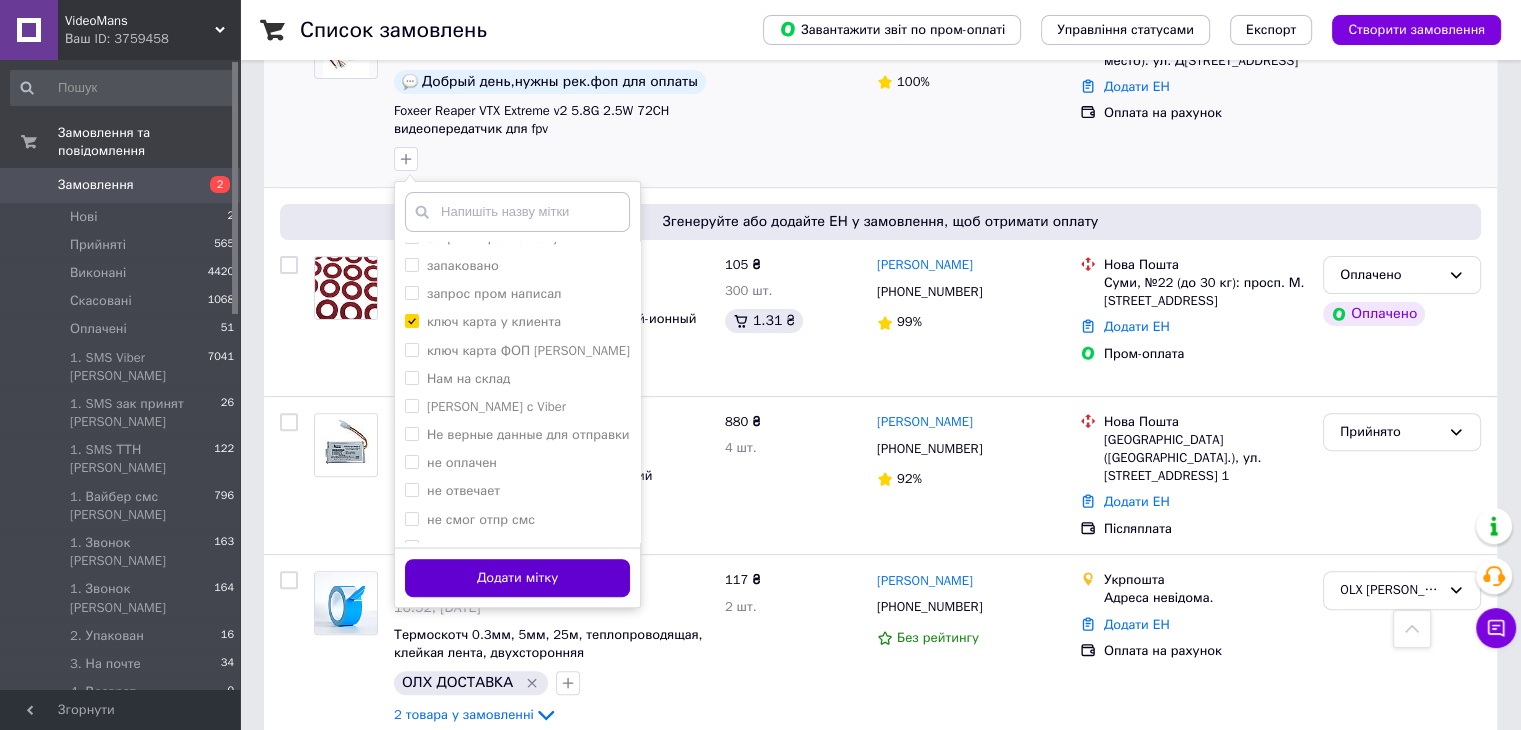 click on "Додати мітку" at bounding box center [517, 578] 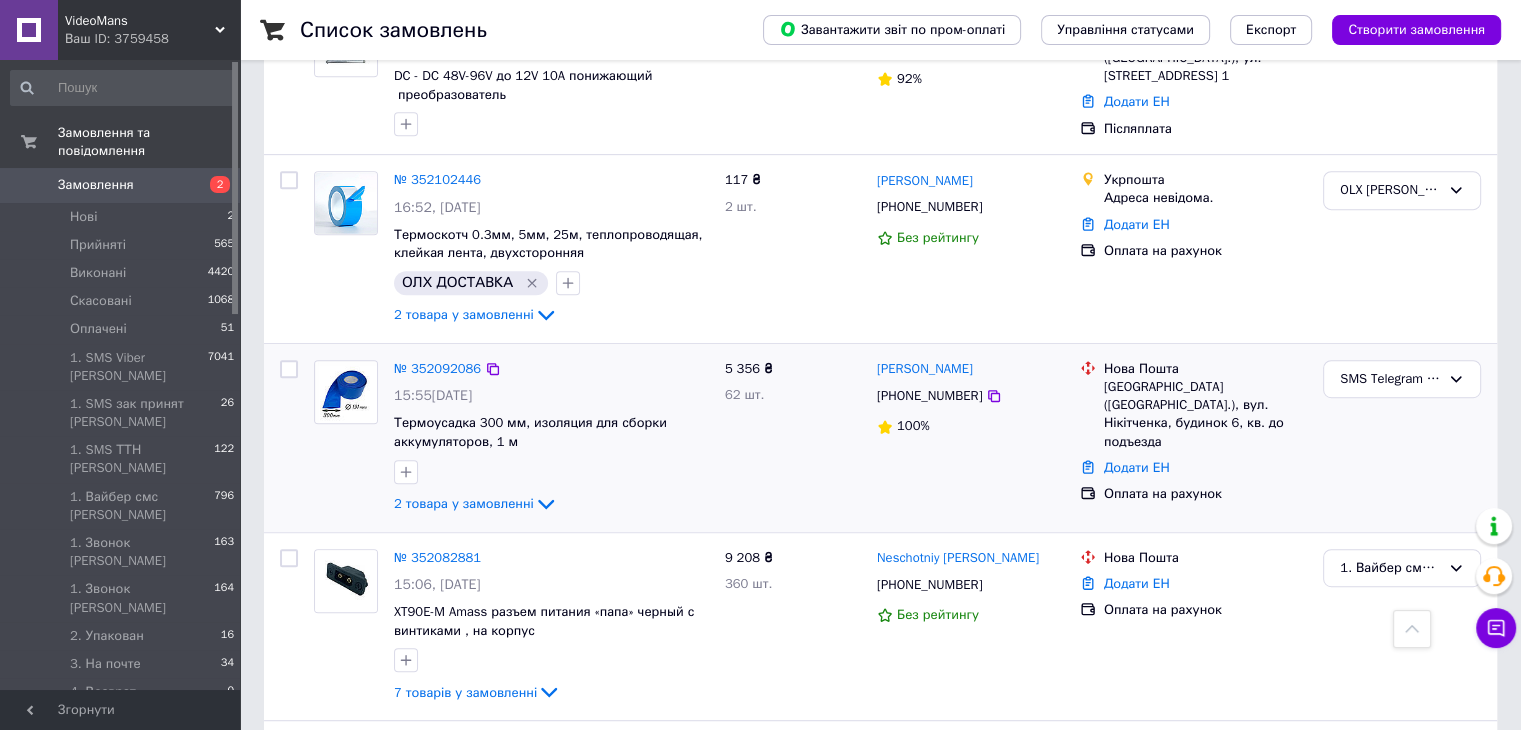 scroll, scrollTop: 1100, scrollLeft: 0, axis: vertical 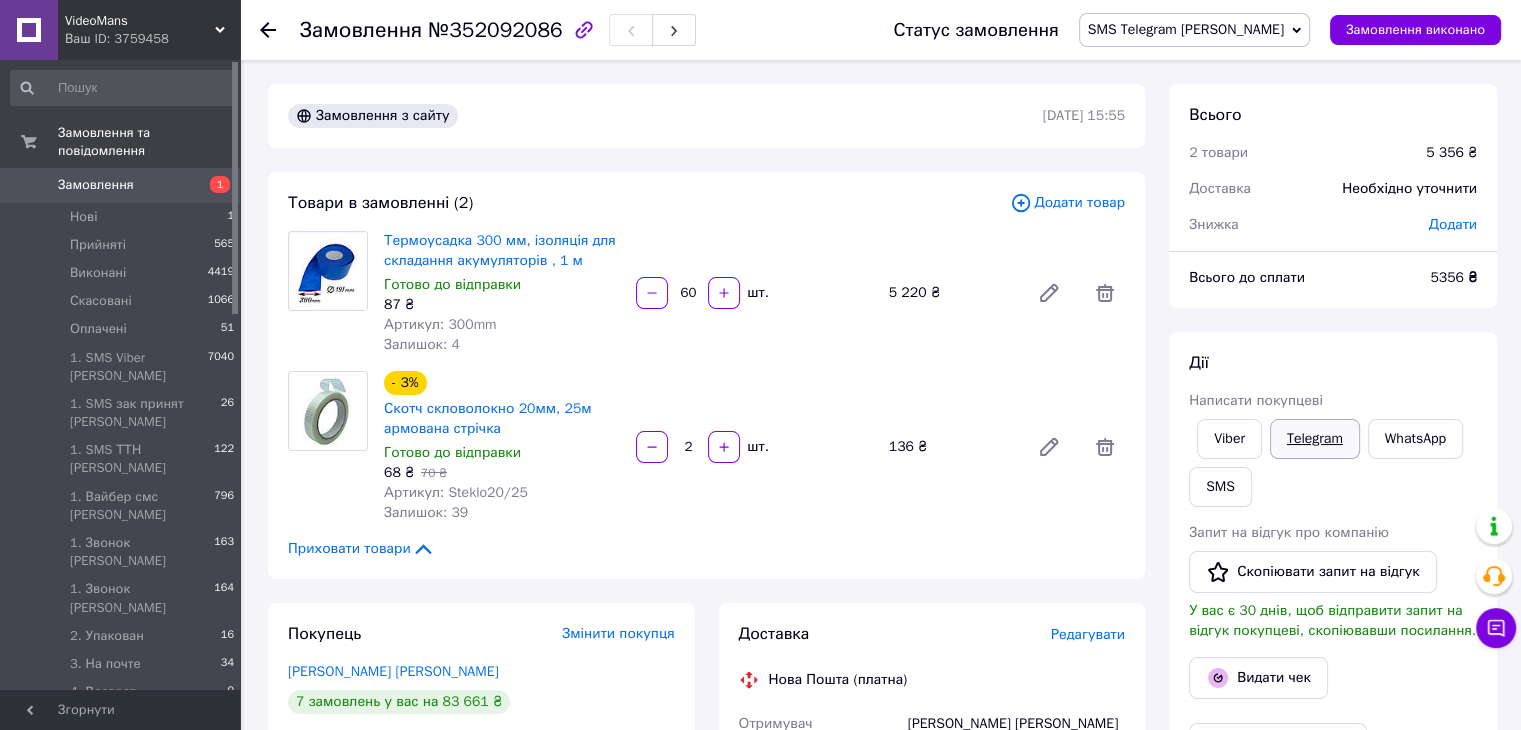 click on "Telegram" at bounding box center (1315, 439) 